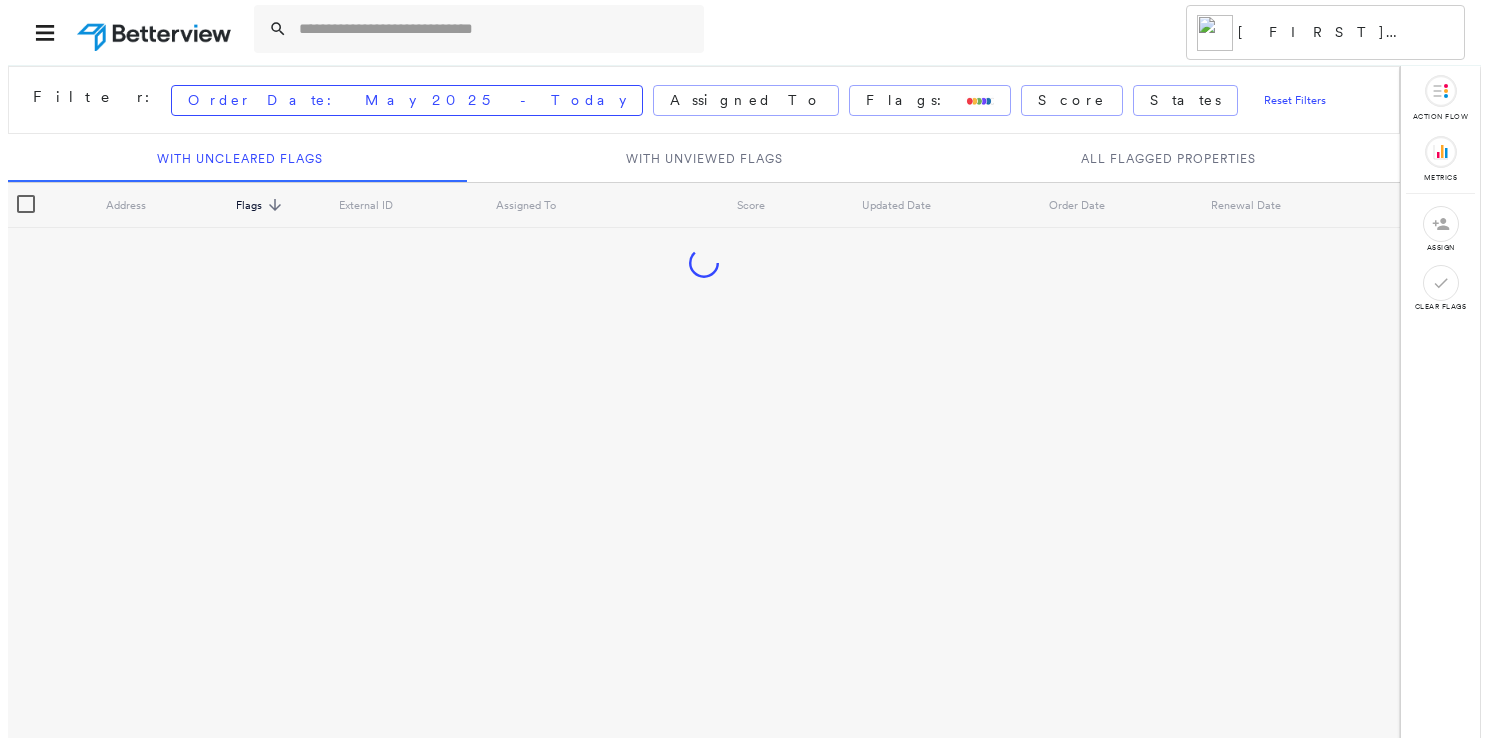 scroll, scrollTop: 0, scrollLeft: 0, axis: both 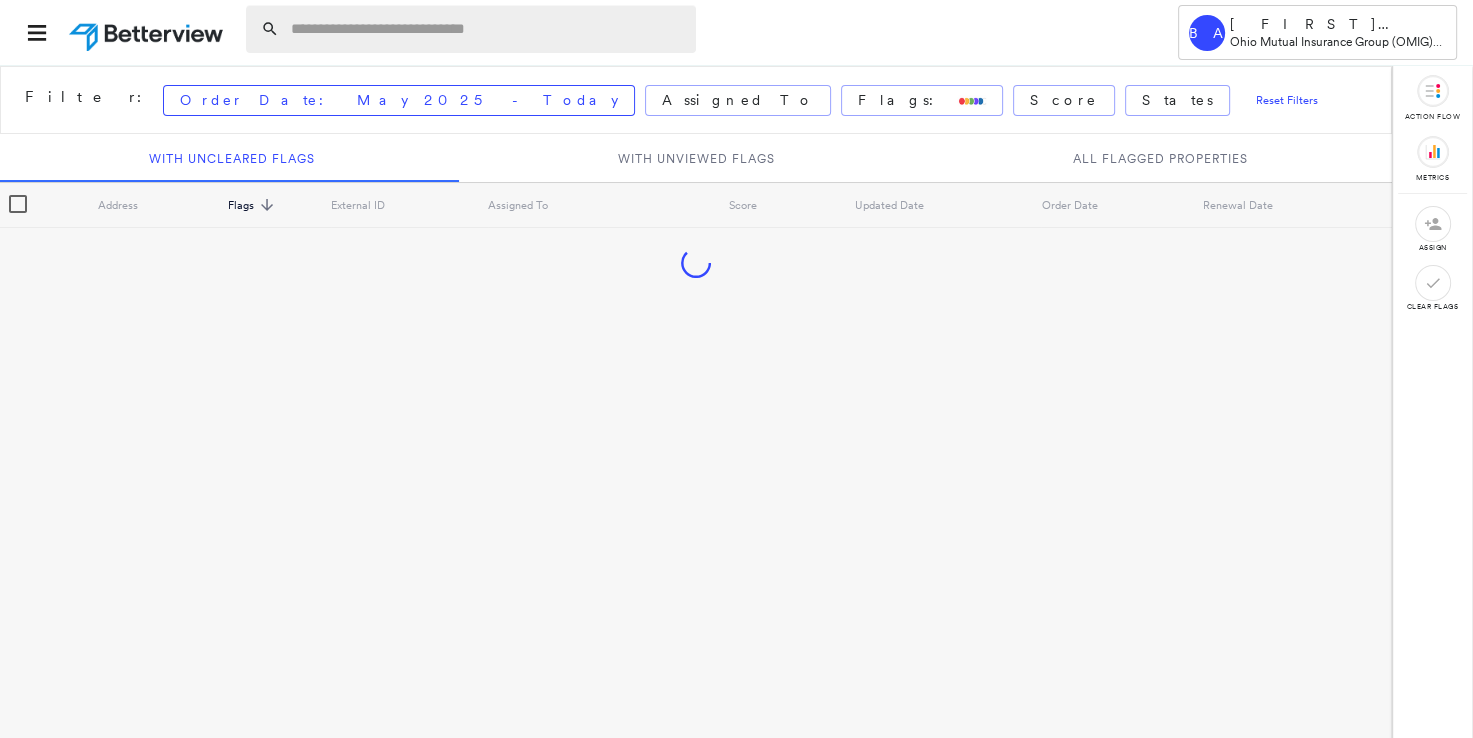 click at bounding box center [487, 29] 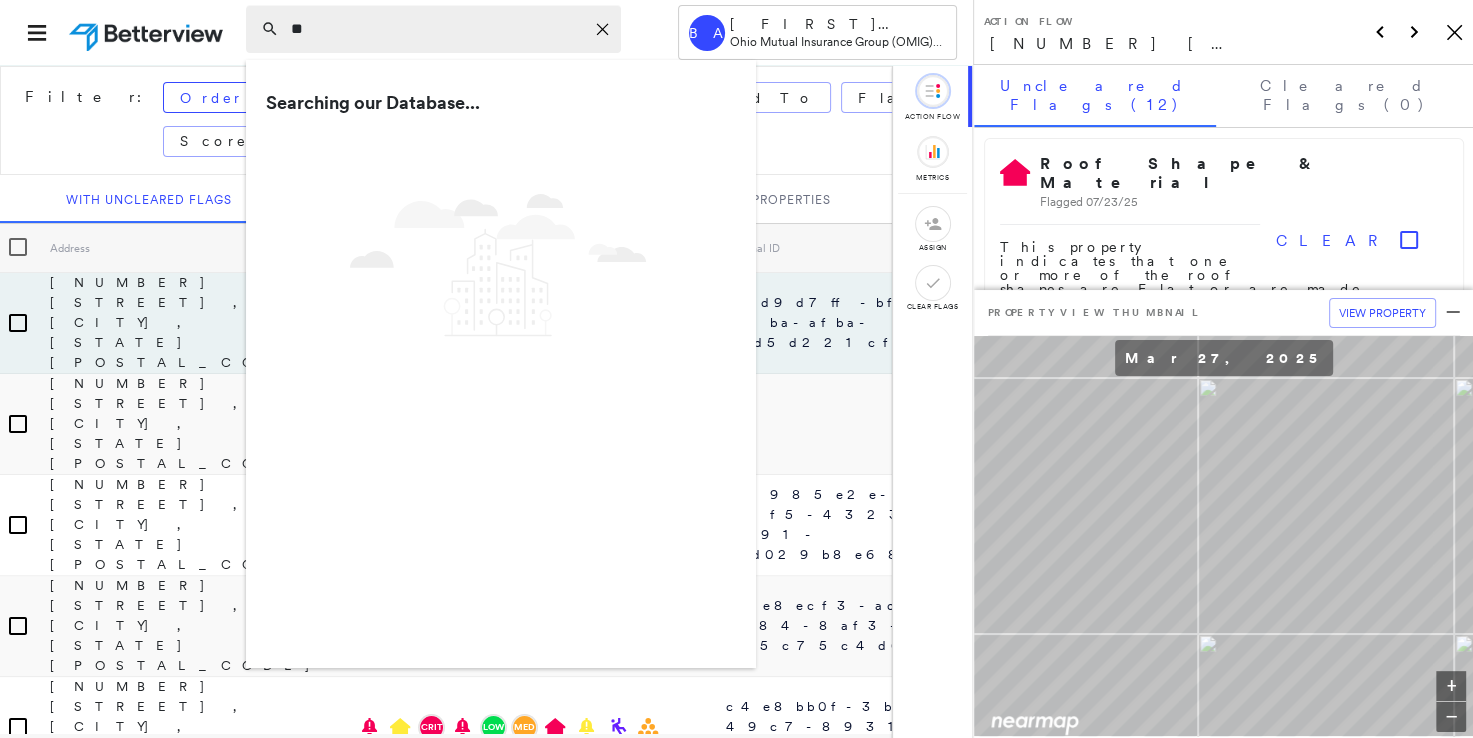 type on "*" 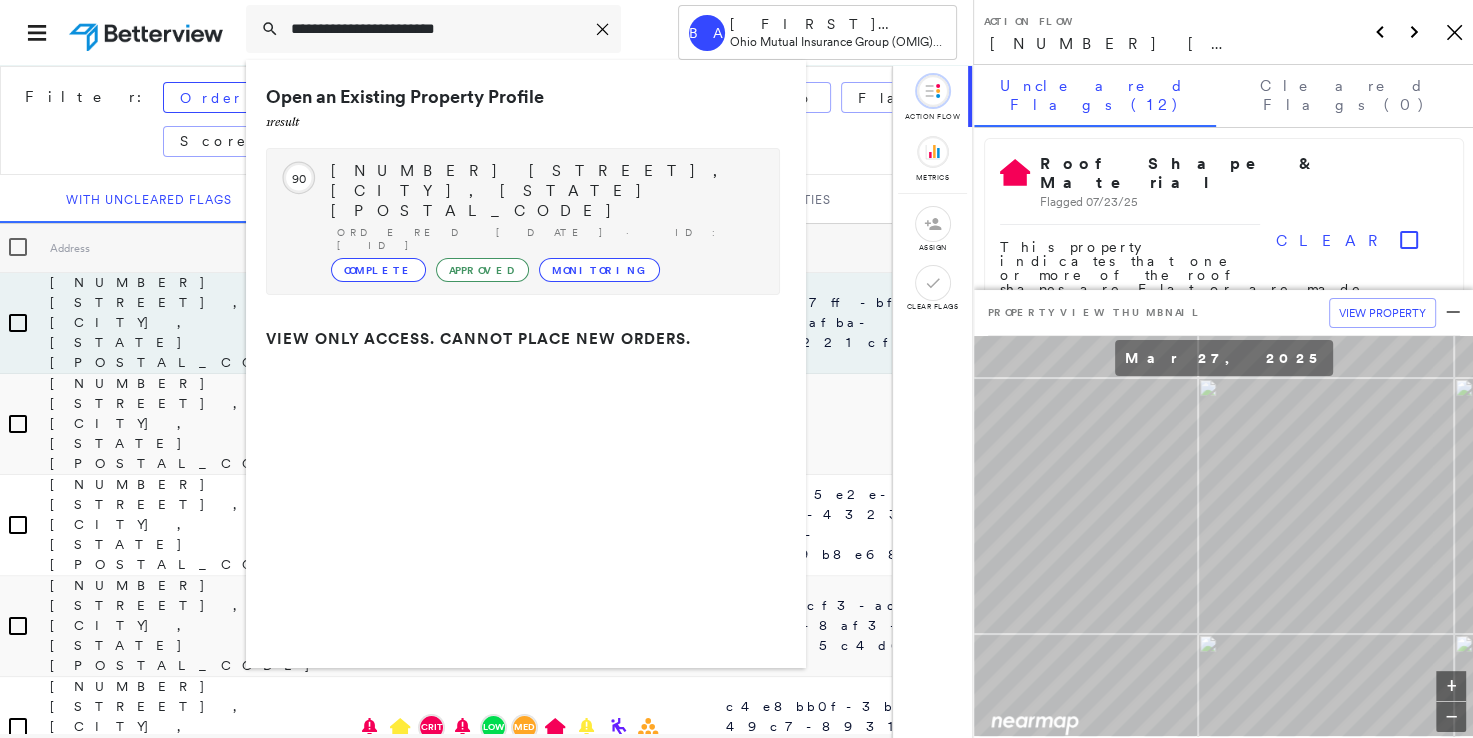 type on "**********" 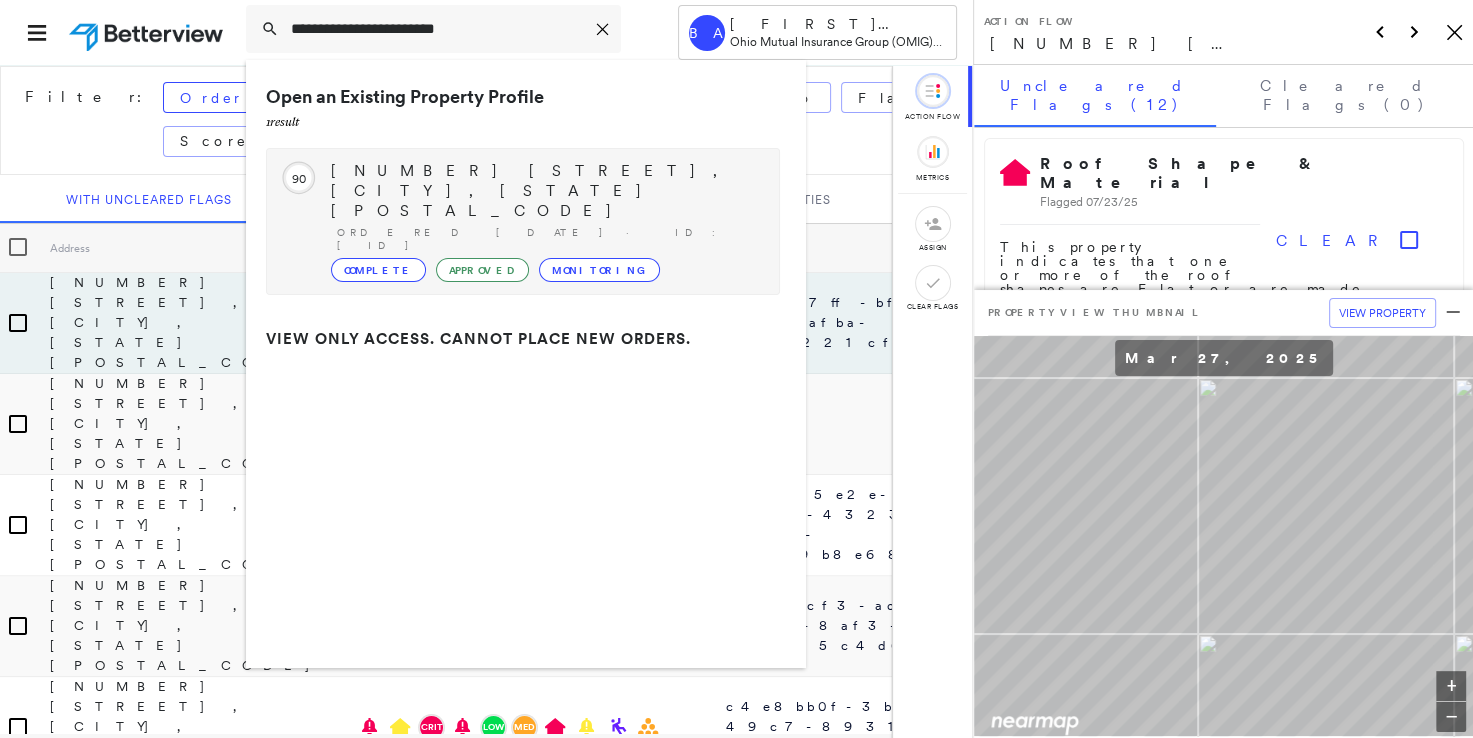 click on "[NUMBER] [STREET], [CITY], [STATE] [POSTAL_CODE]" at bounding box center [545, 191] 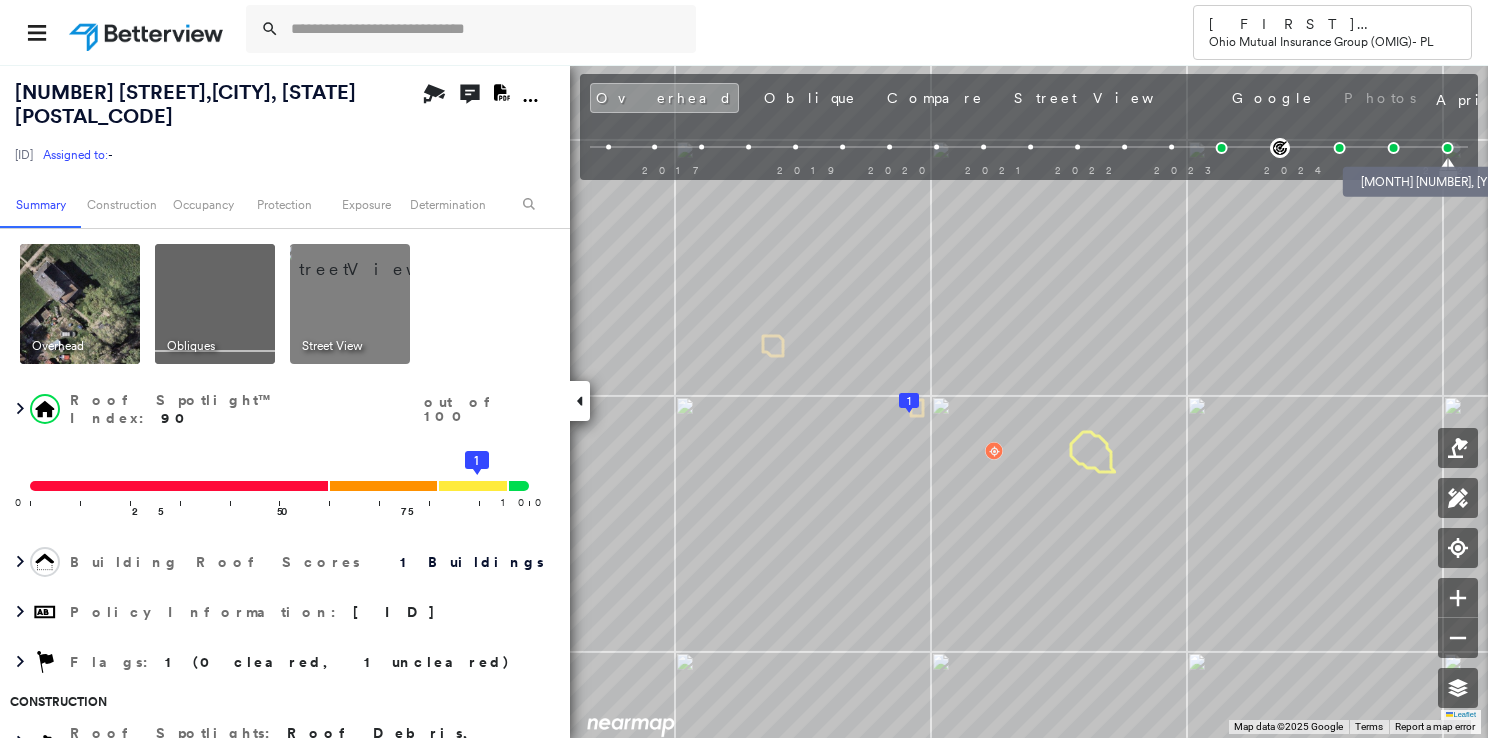 click at bounding box center (1394, 148) 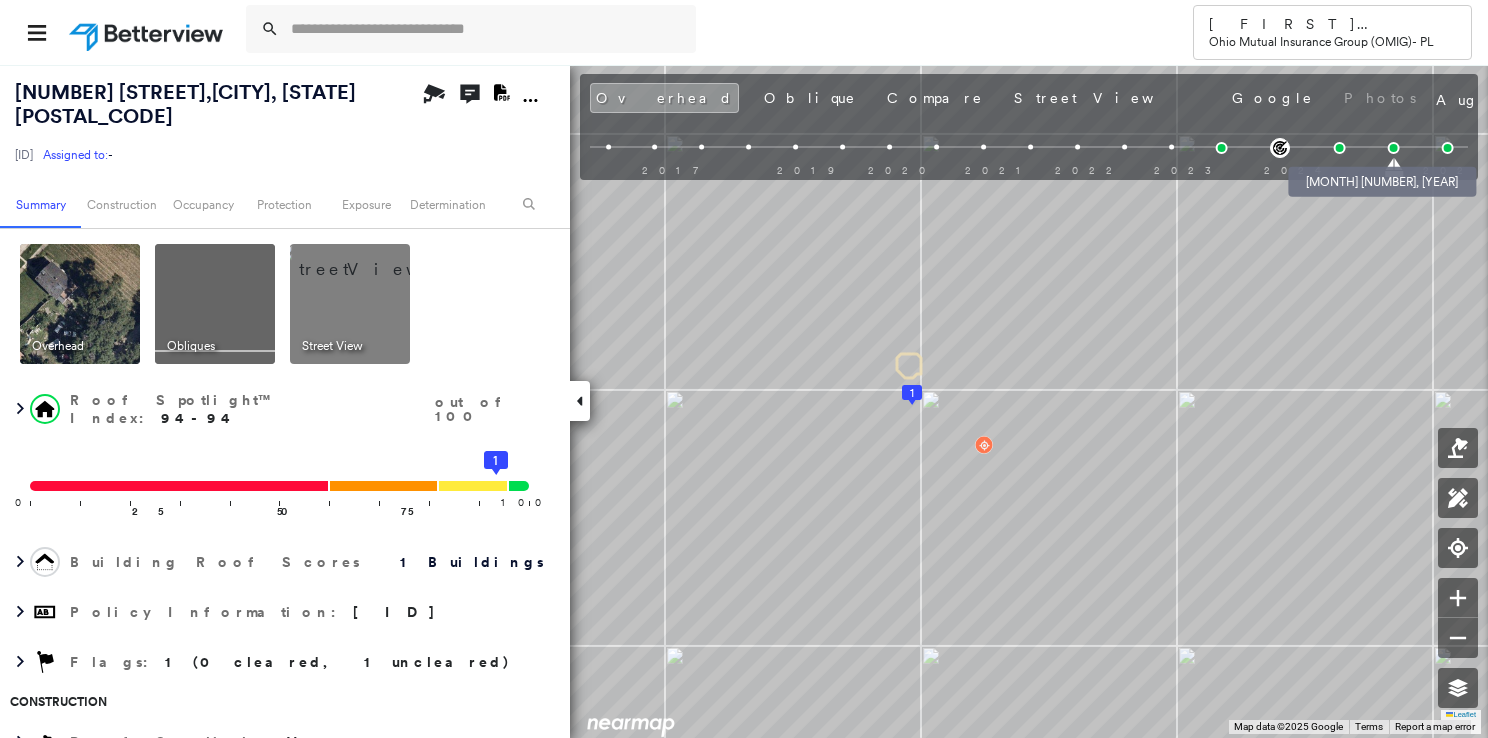 click at bounding box center (1340, 148) 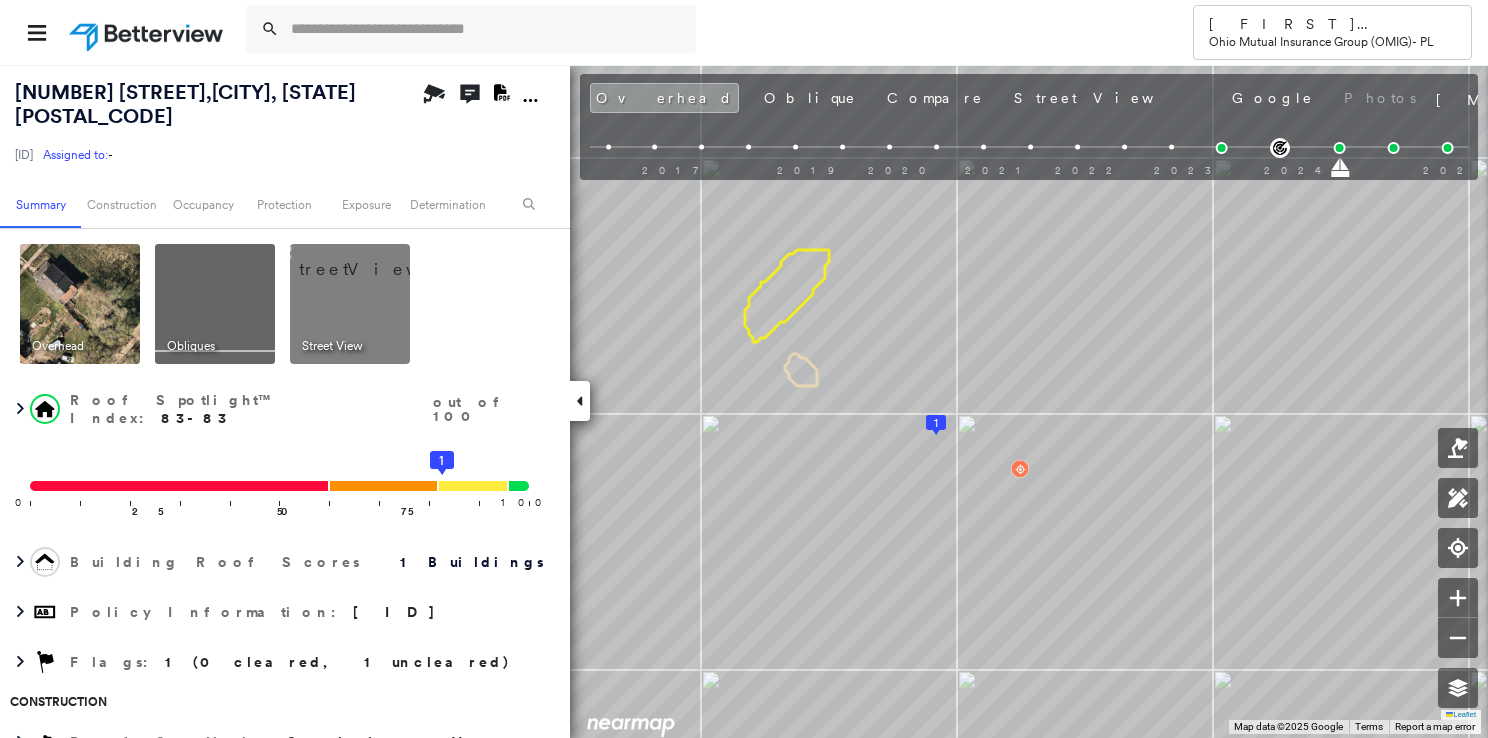click at bounding box center [374, 259] 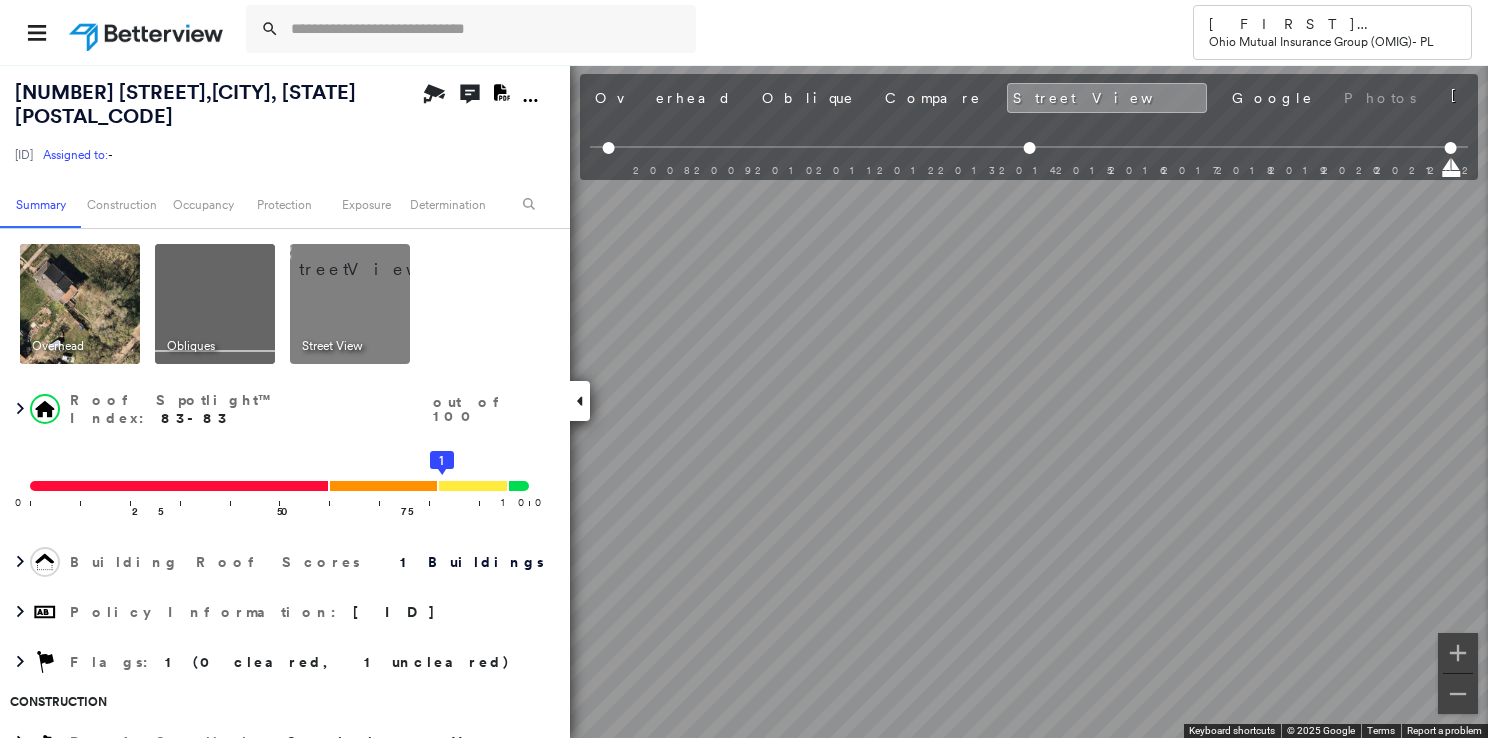 click at bounding box center (215, 304) 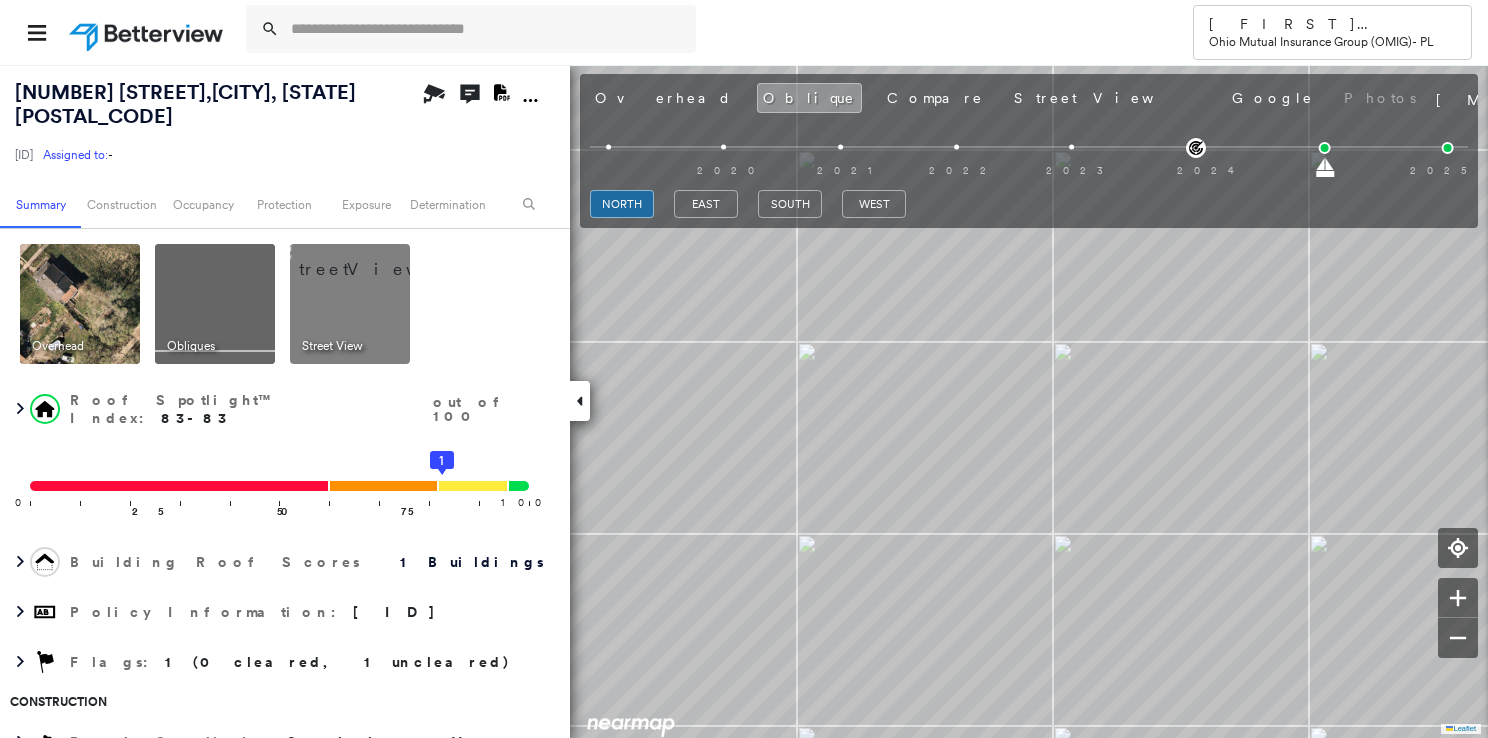 click at bounding box center [80, 304] 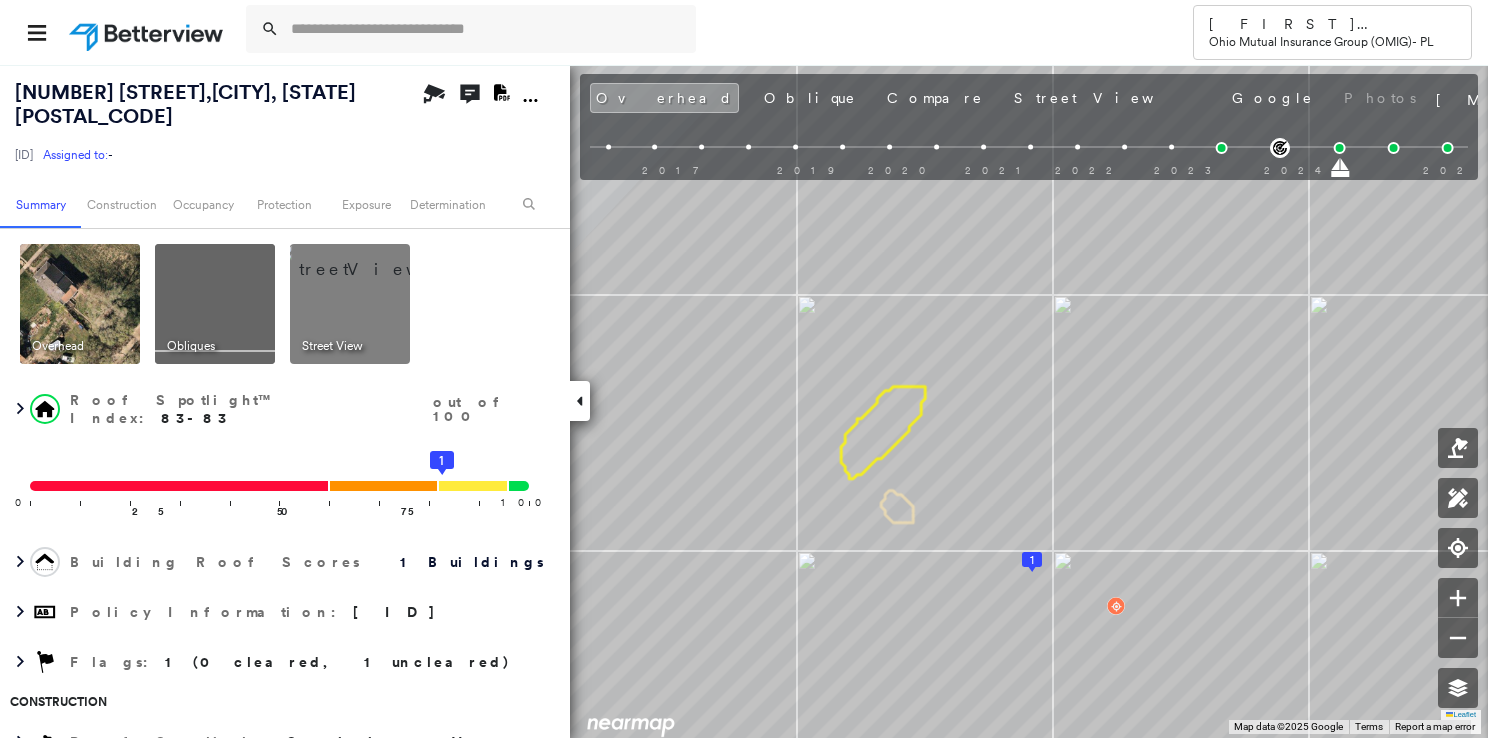 click at bounding box center (215, 304) 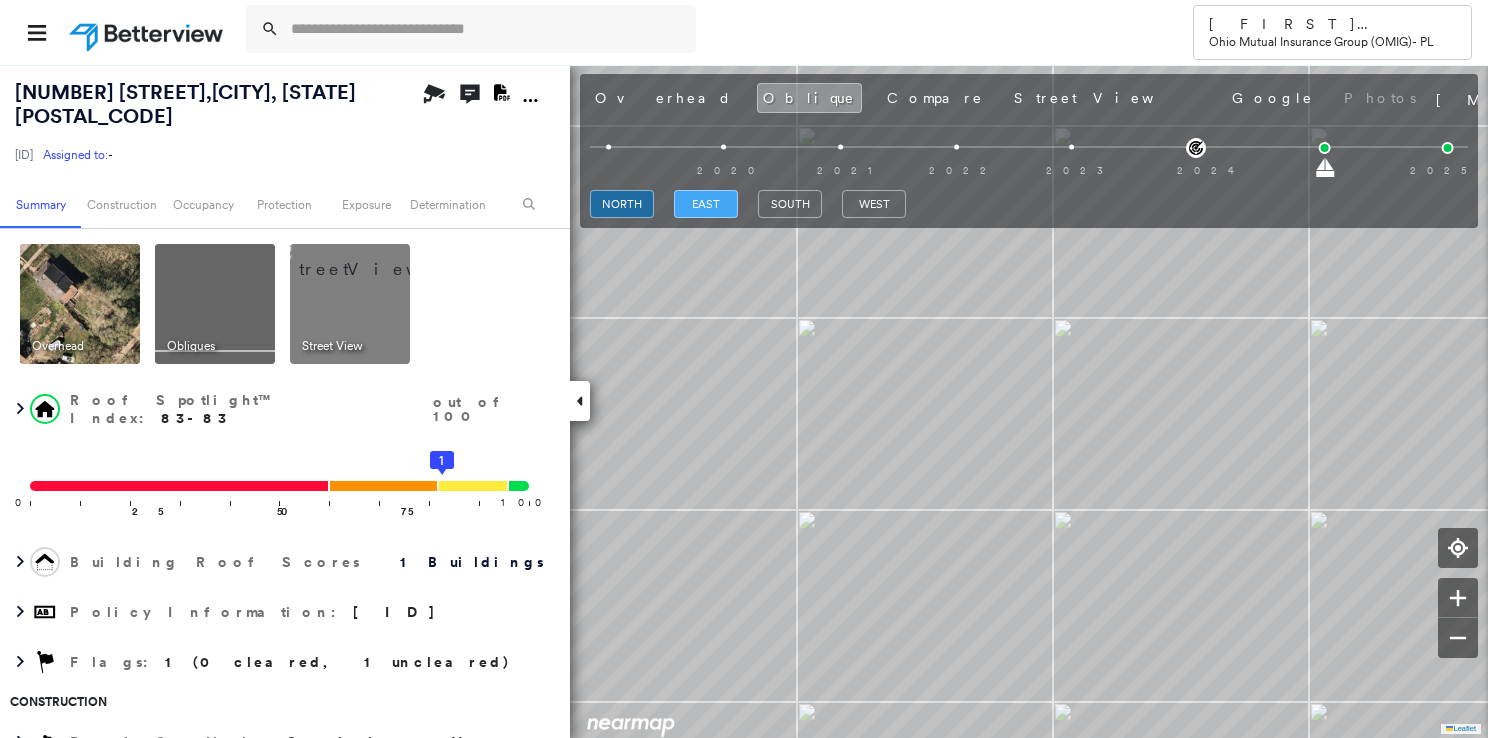 click on "east" at bounding box center [706, 204] 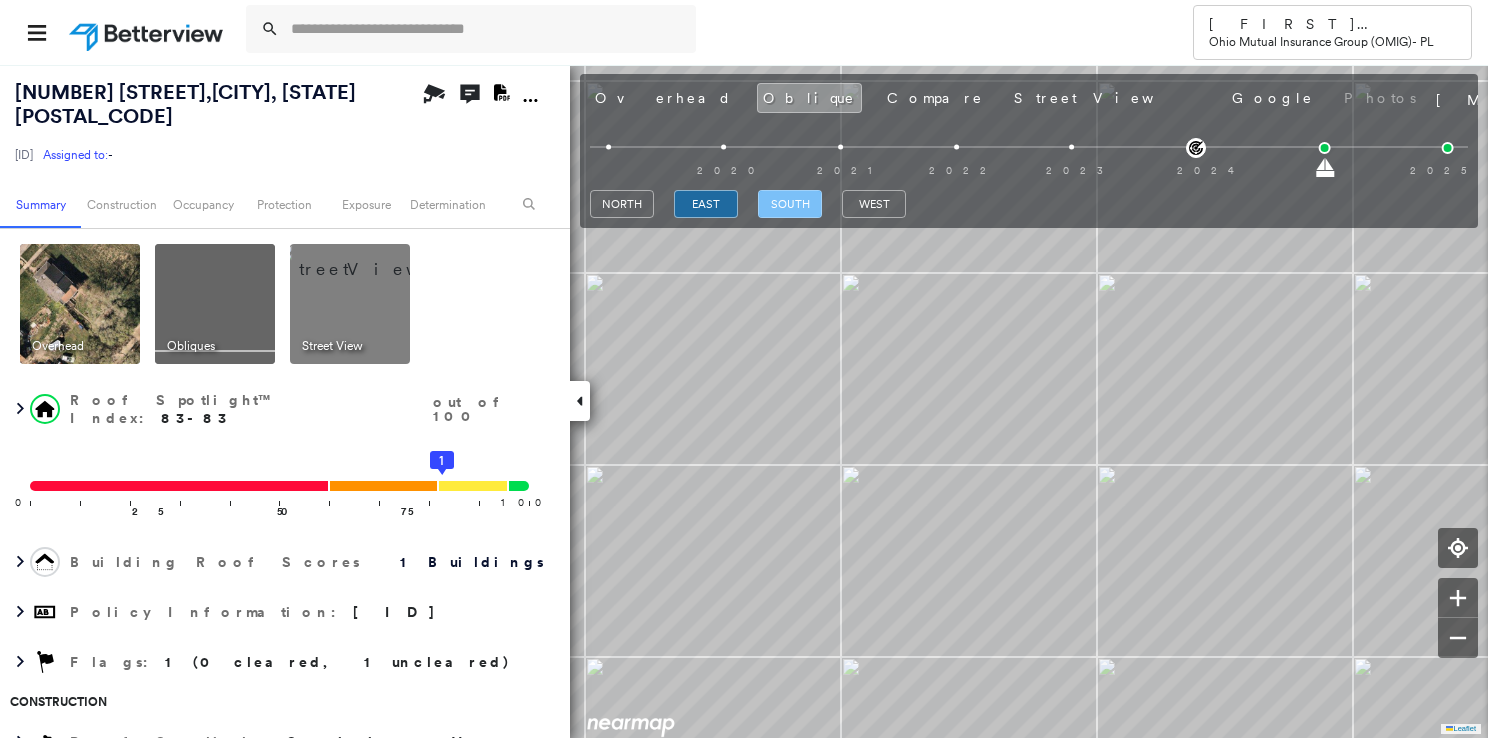 click on "south" at bounding box center [790, 204] 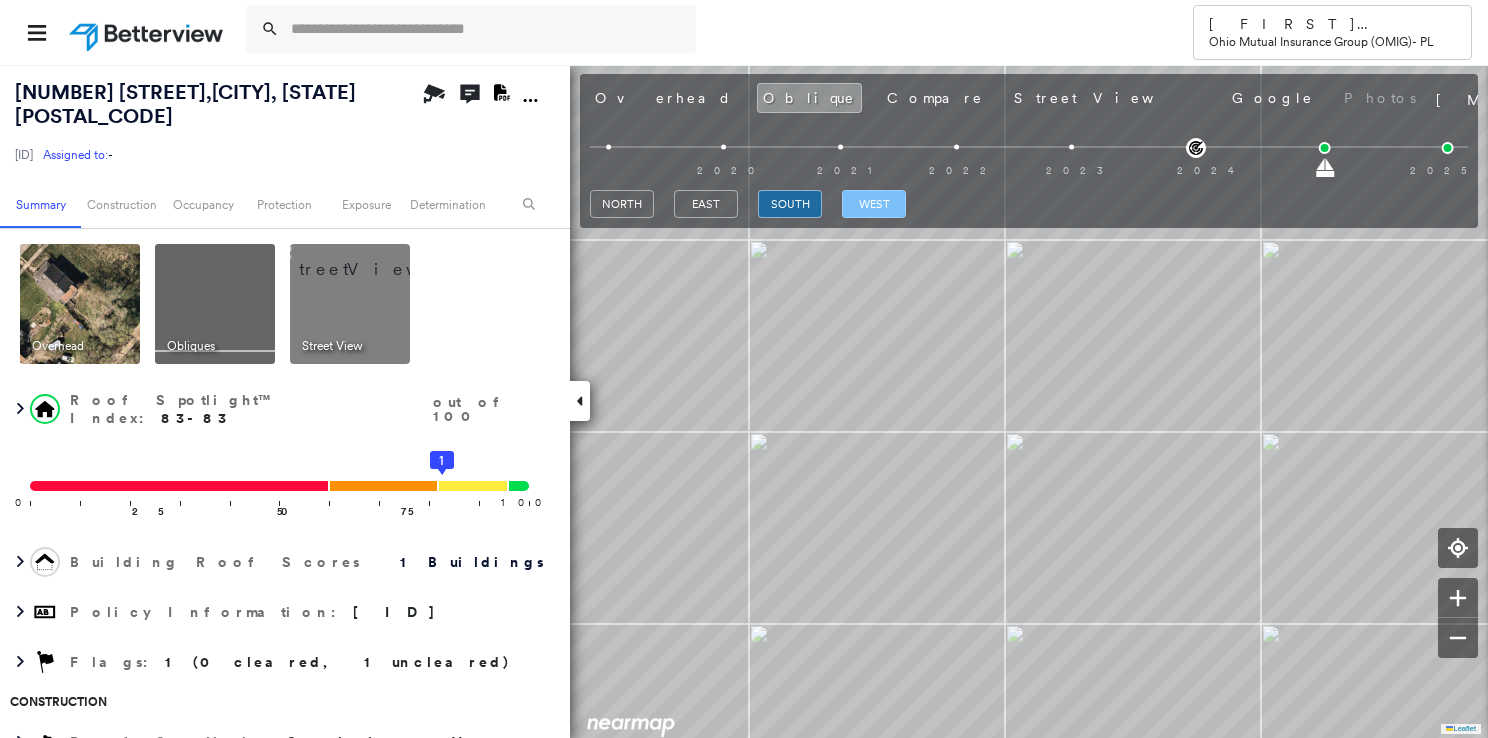 click on "west" at bounding box center (874, 204) 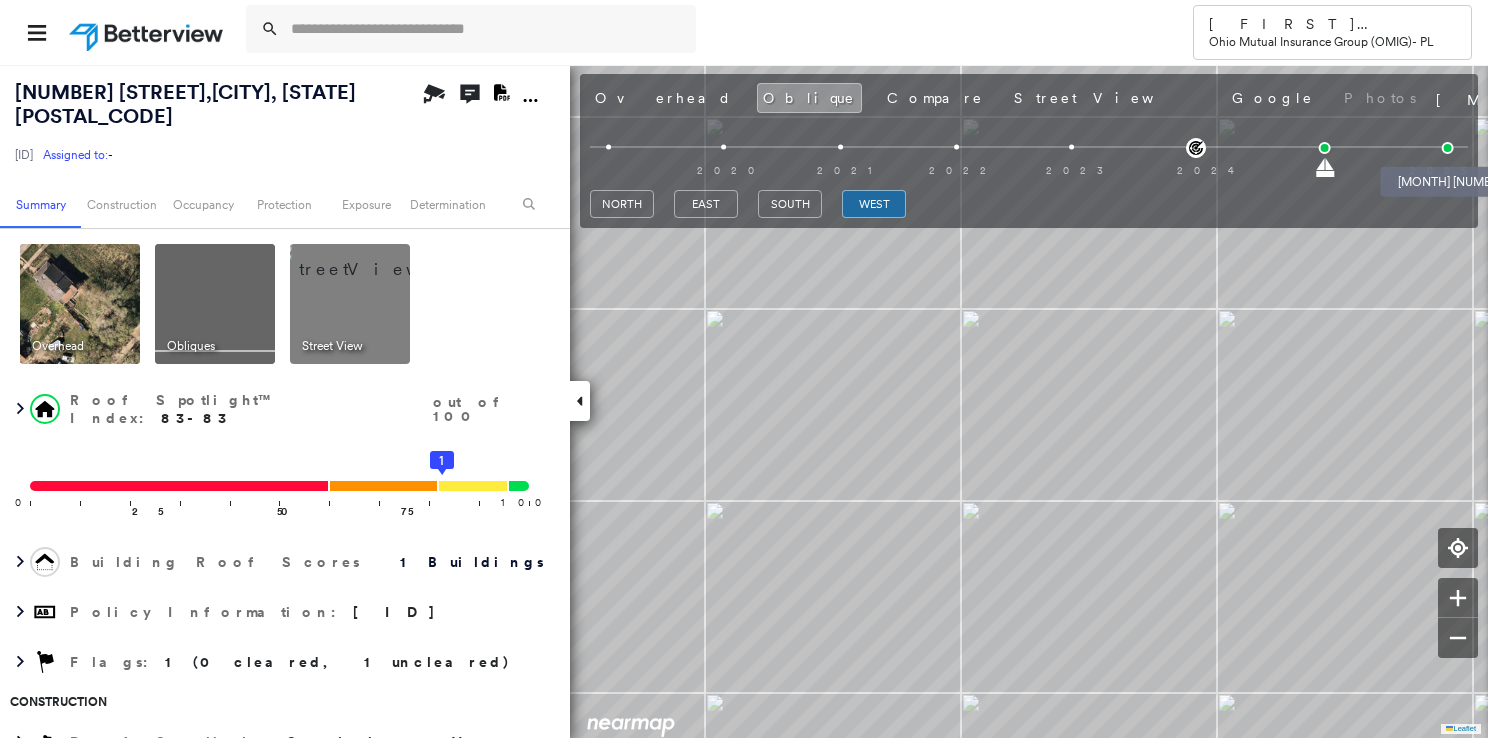 click at bounding box center [1448, 148] 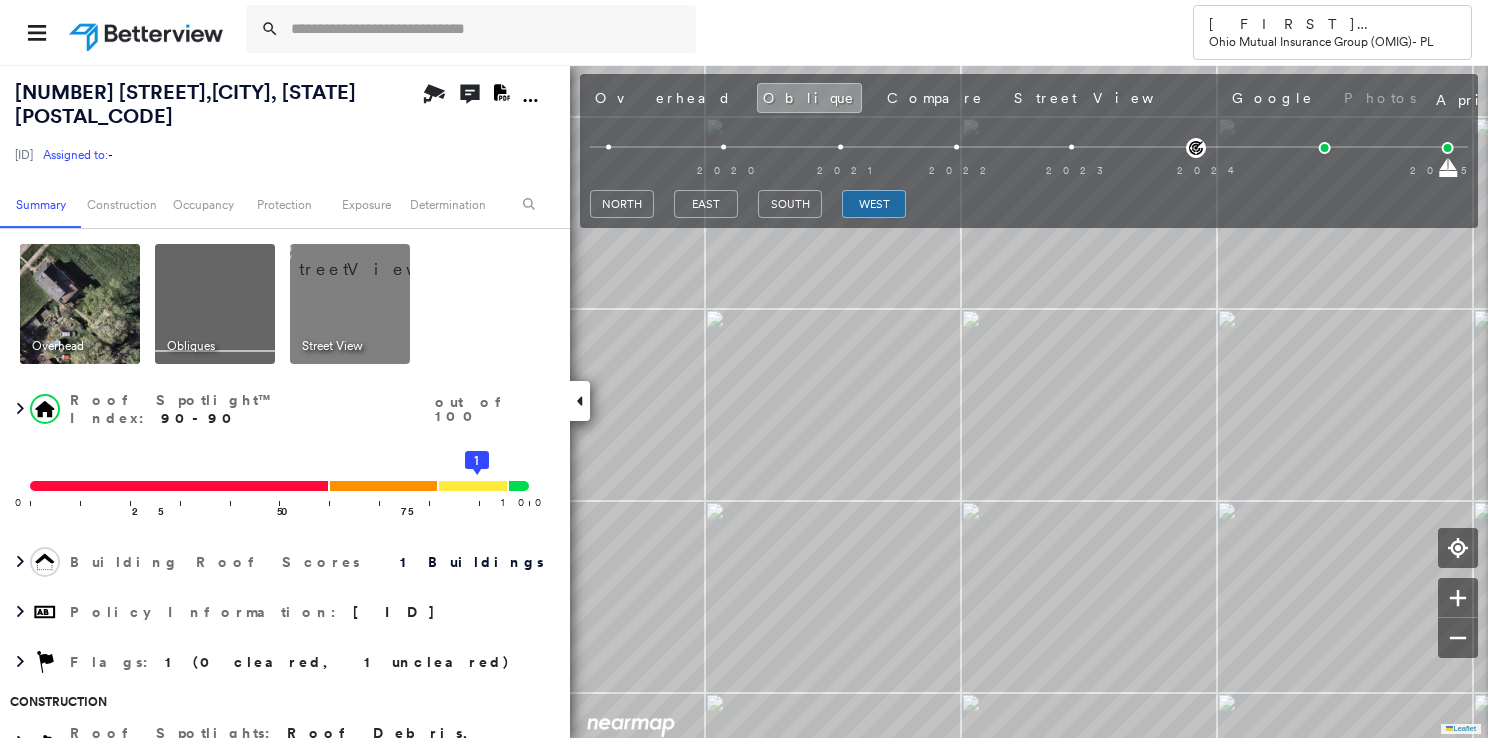 click at bounding box center (215, 304) 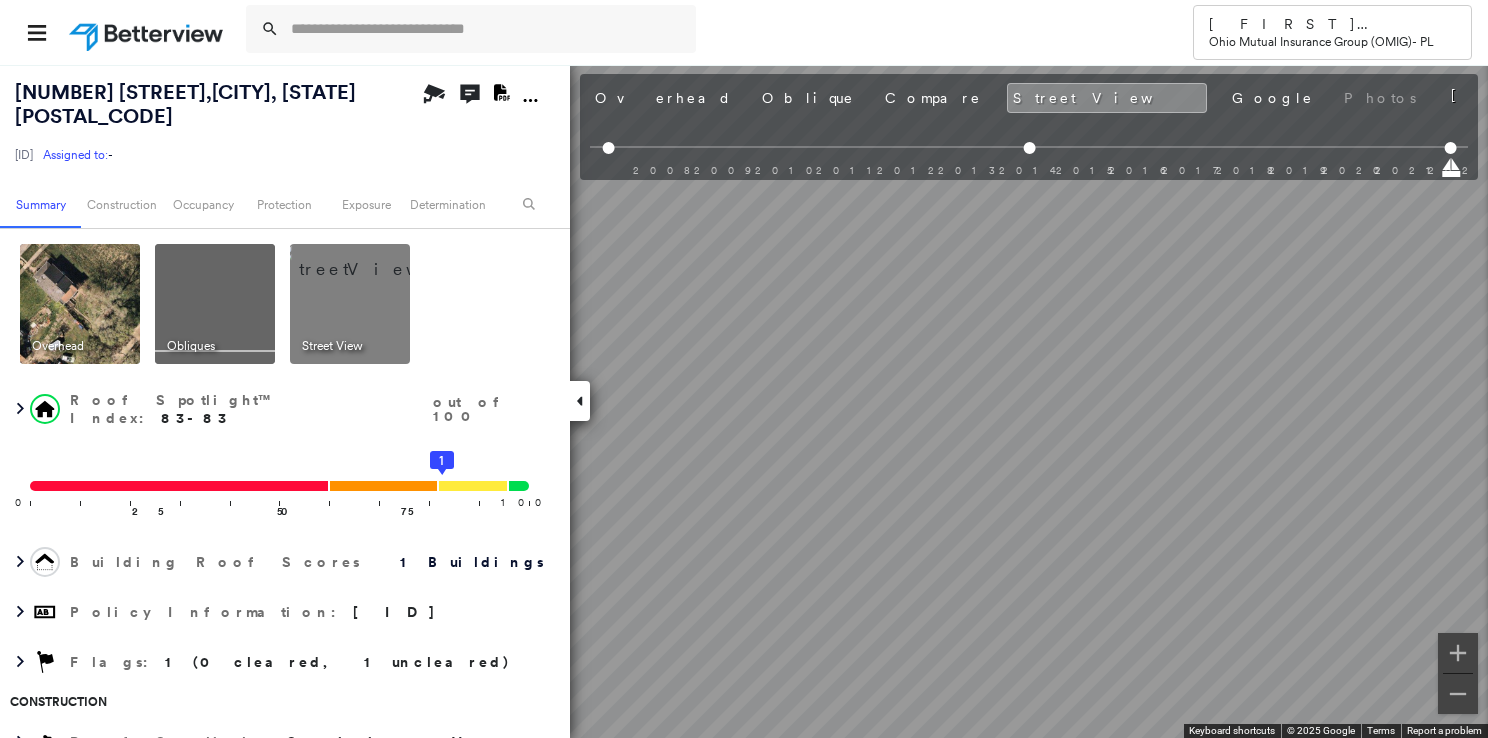 click at bounding box center [215, 304] 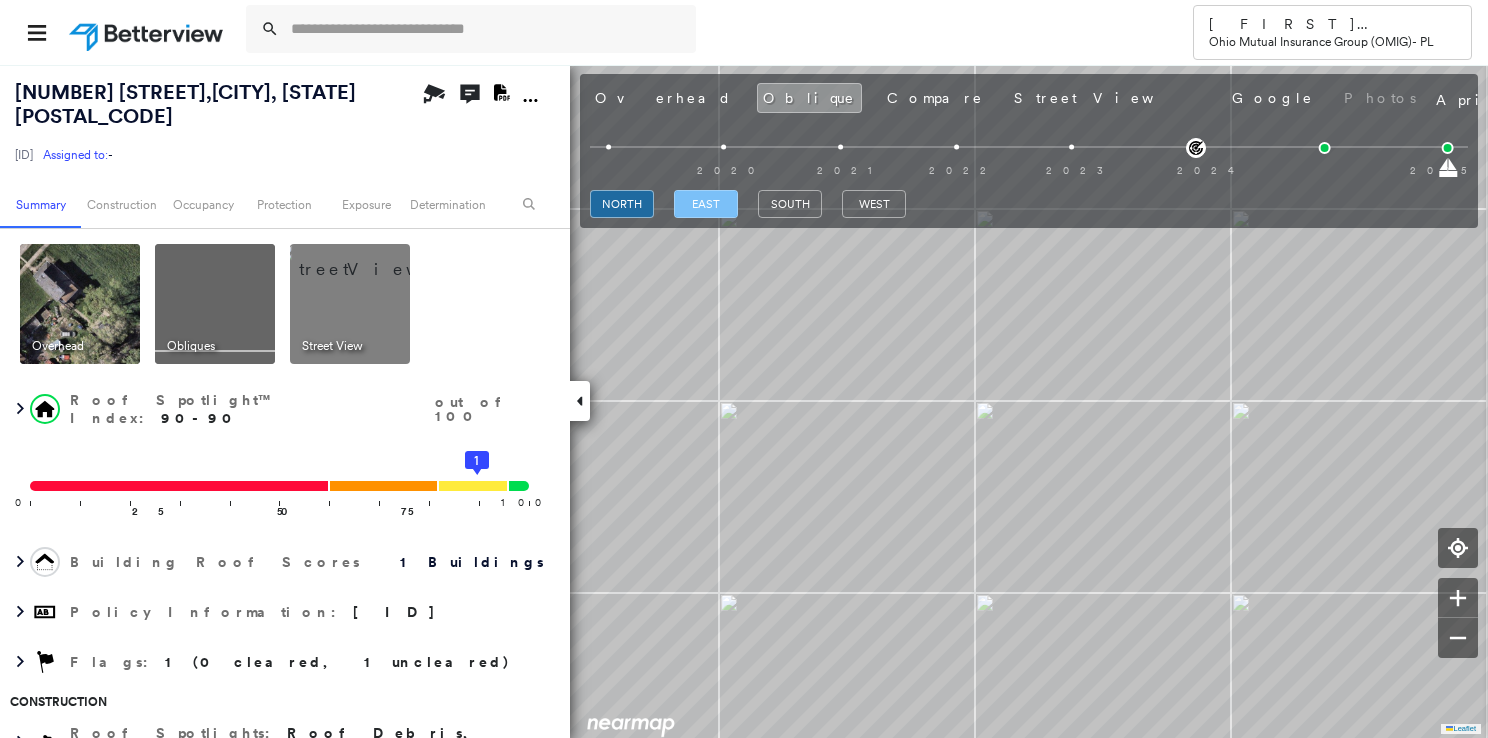 click on "east" at bounding box center (706, 204) 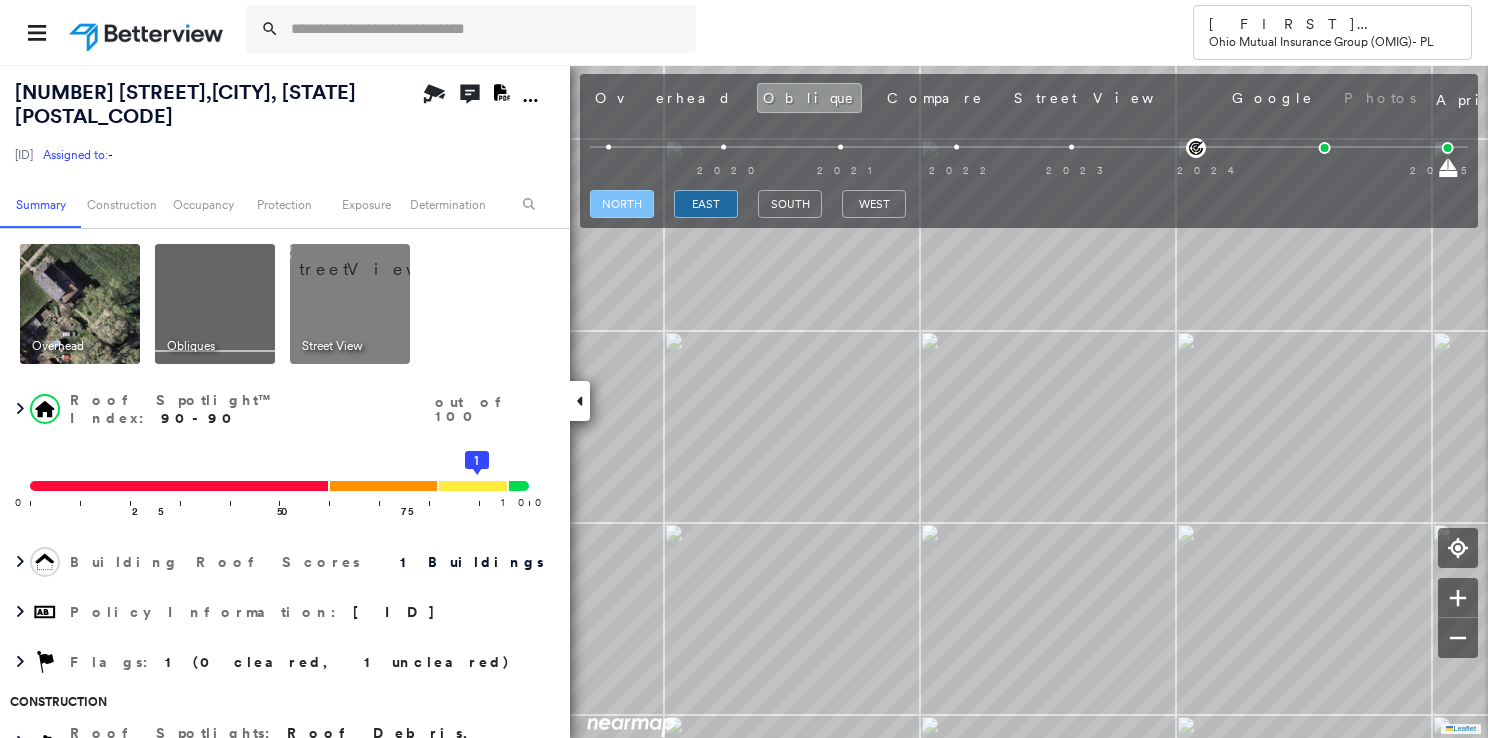 click on "north" at bounding box center (622, 204) 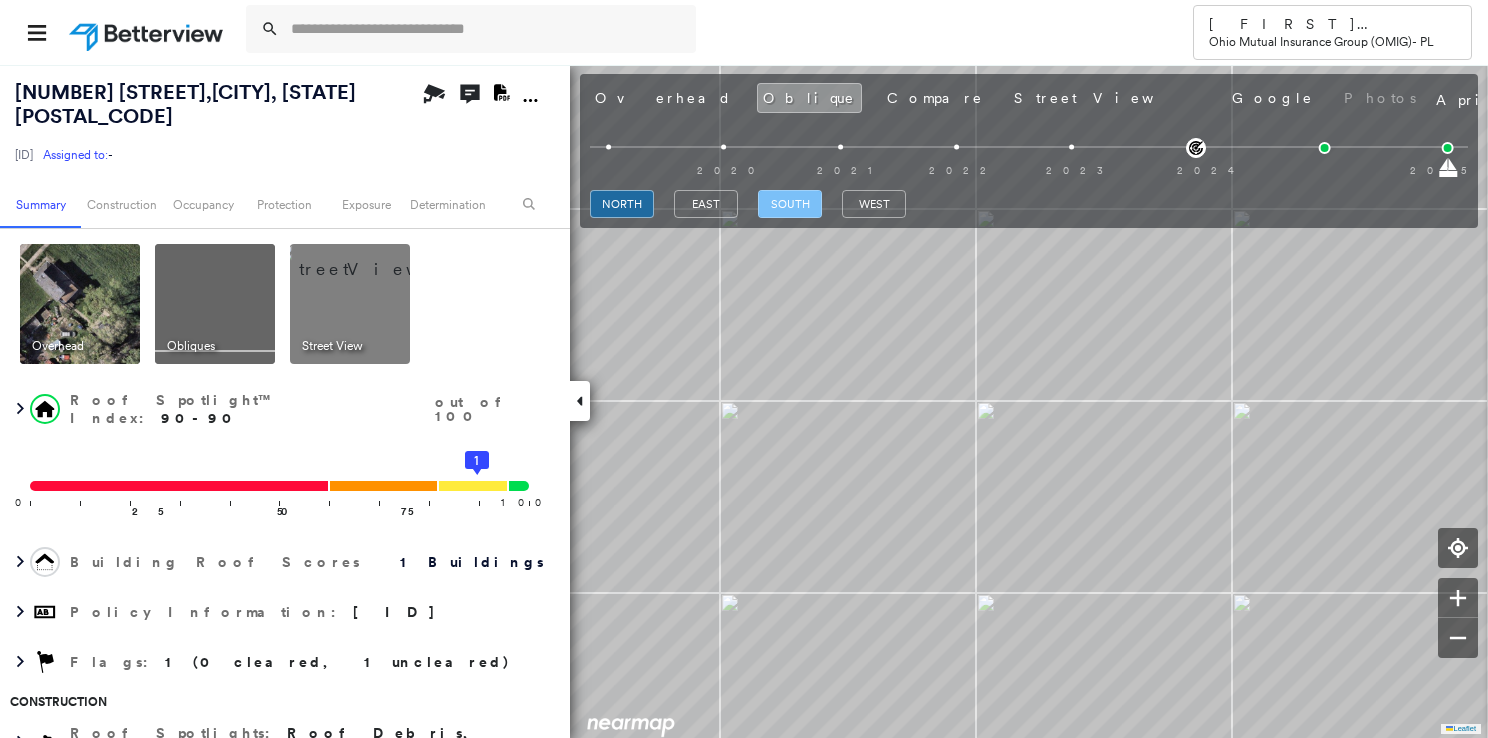 click on "south" at bounding box center [790, 204] 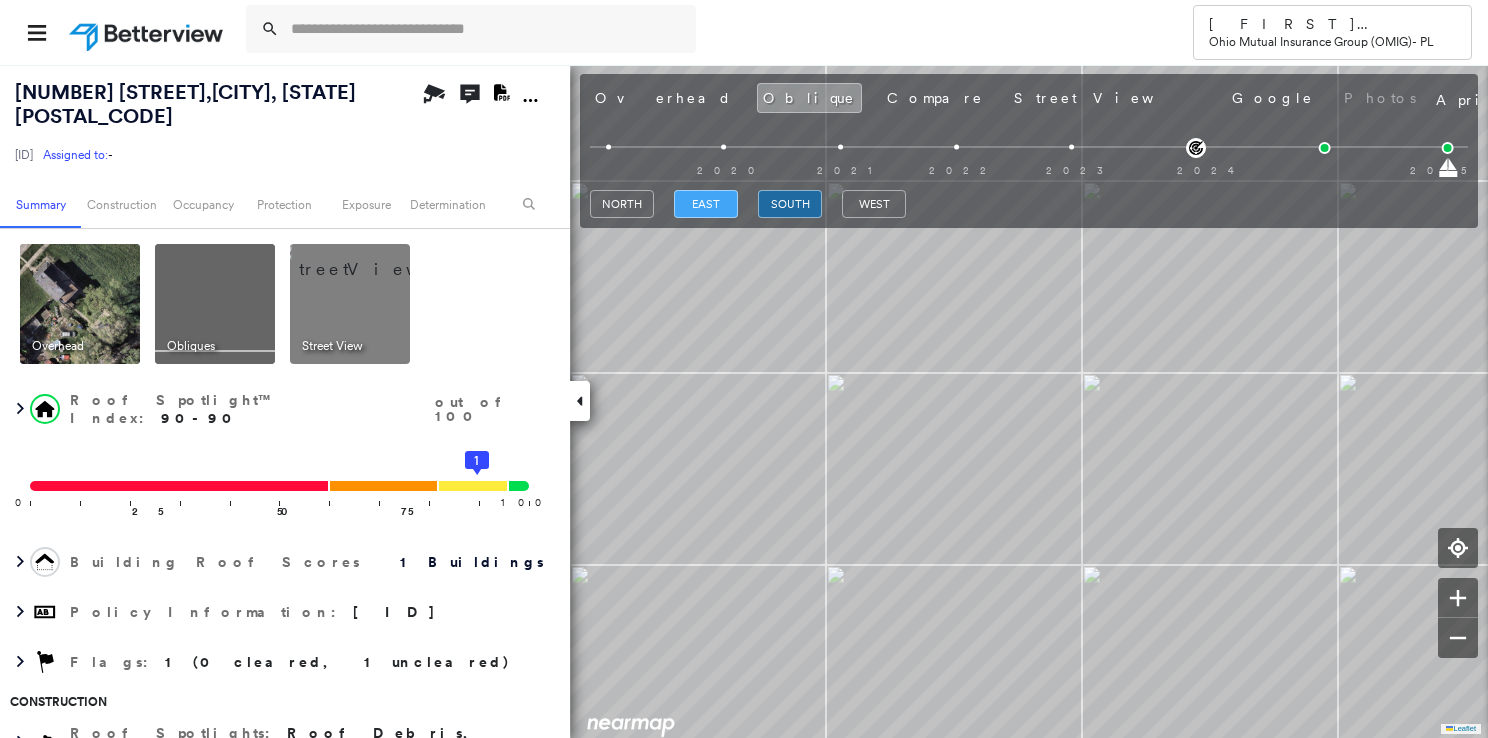 click on "east" at bounding box center (706, 204) 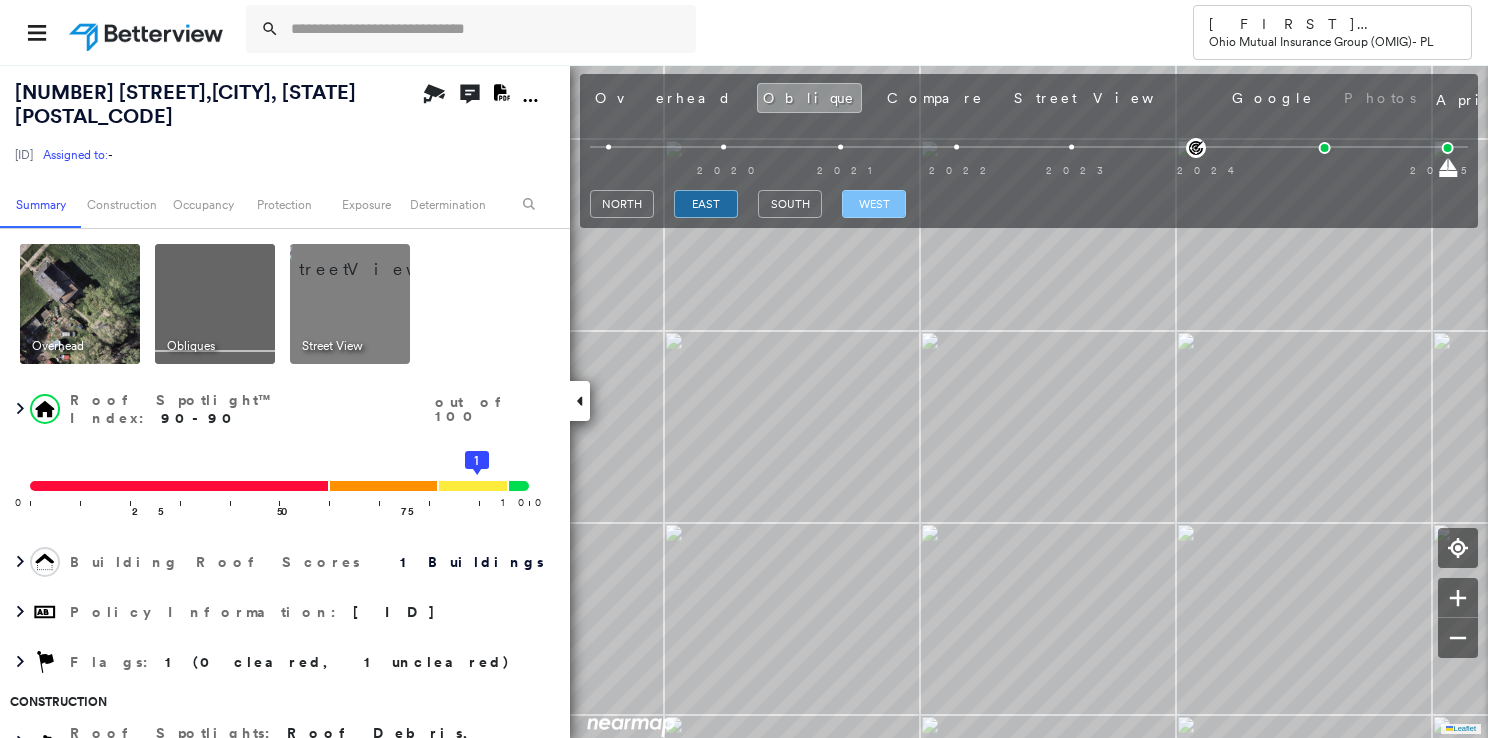 click on "west" at bounding box center (874, 204) 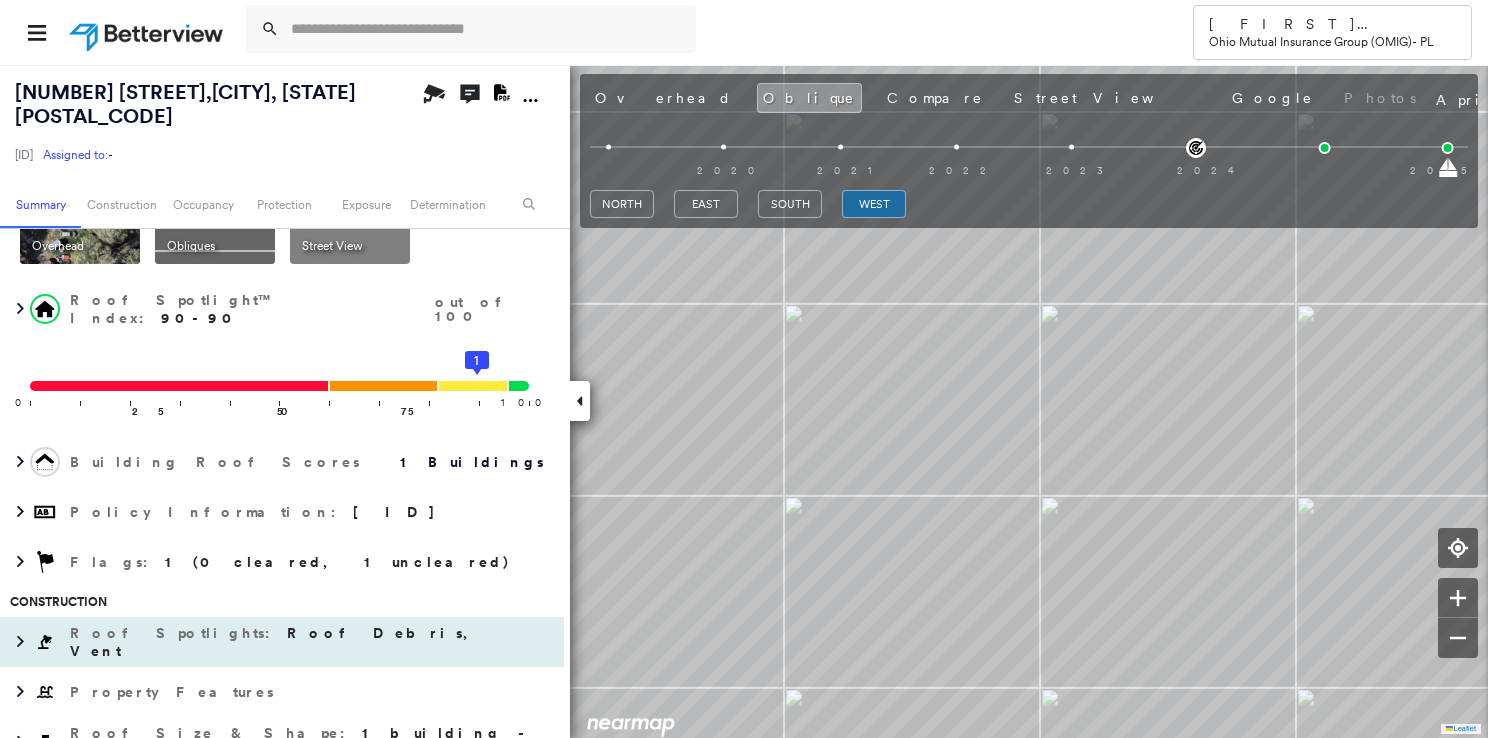 scroll, scrollTop: 200, scrollLeft: 0, axis: vertical 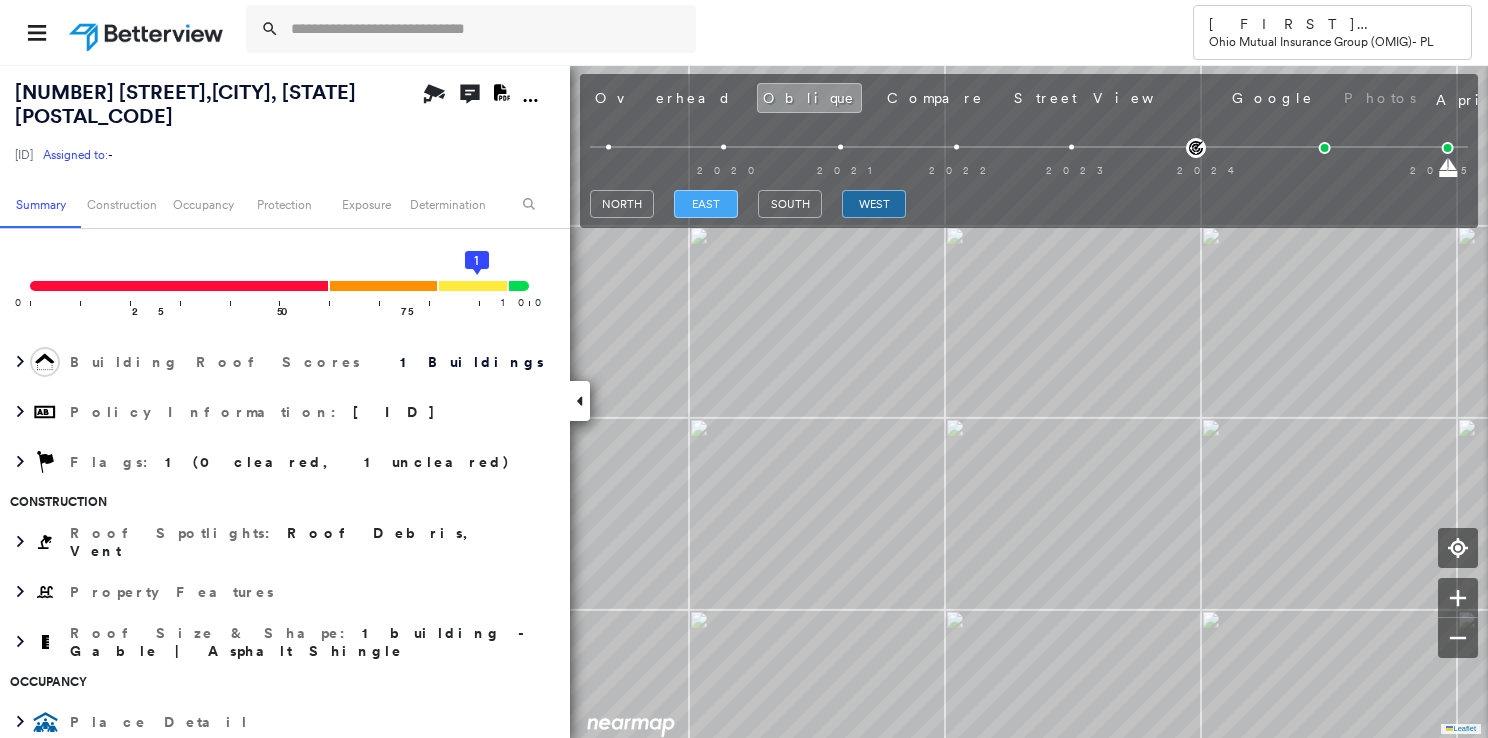 click on "east" at bounding box center [706, 204] 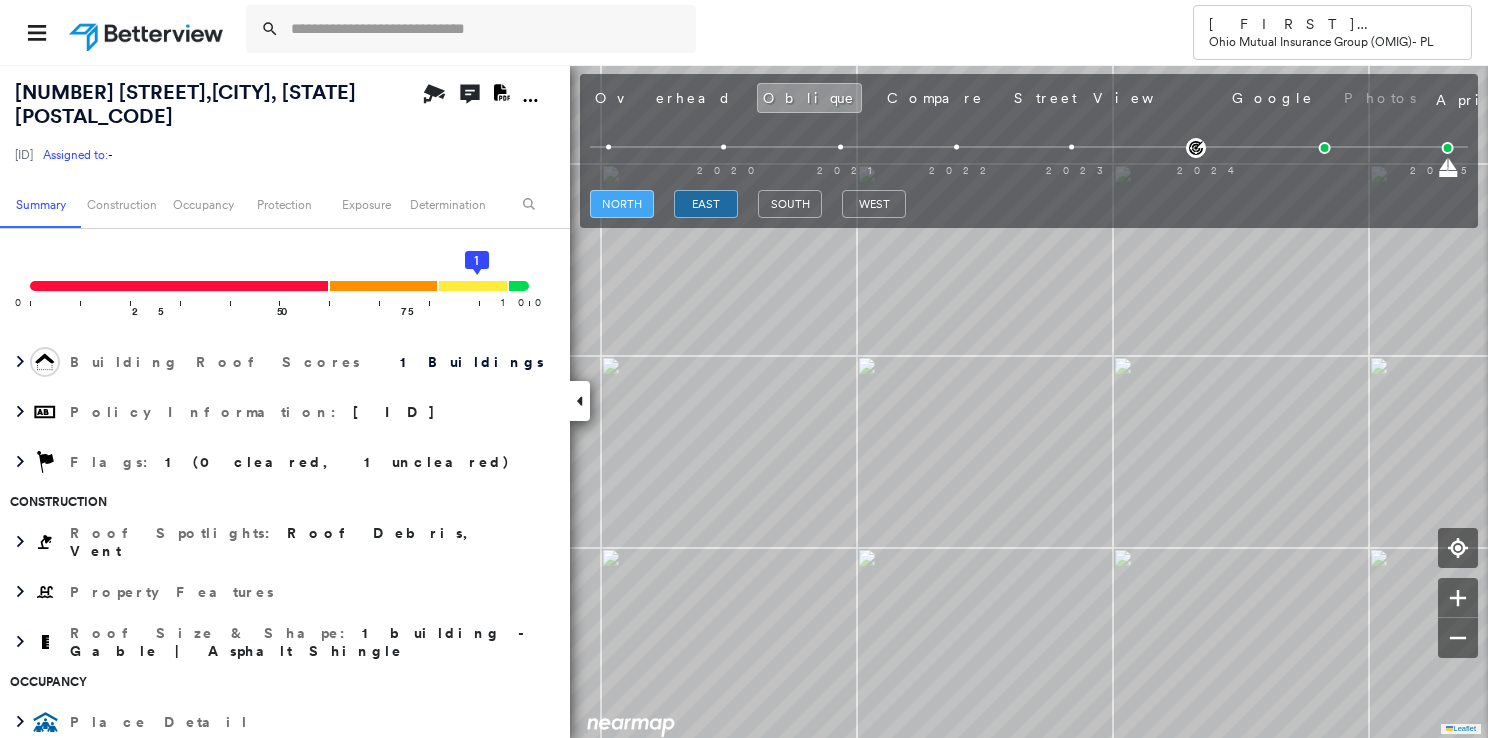 click on "north" at bounding box center [622, 204] 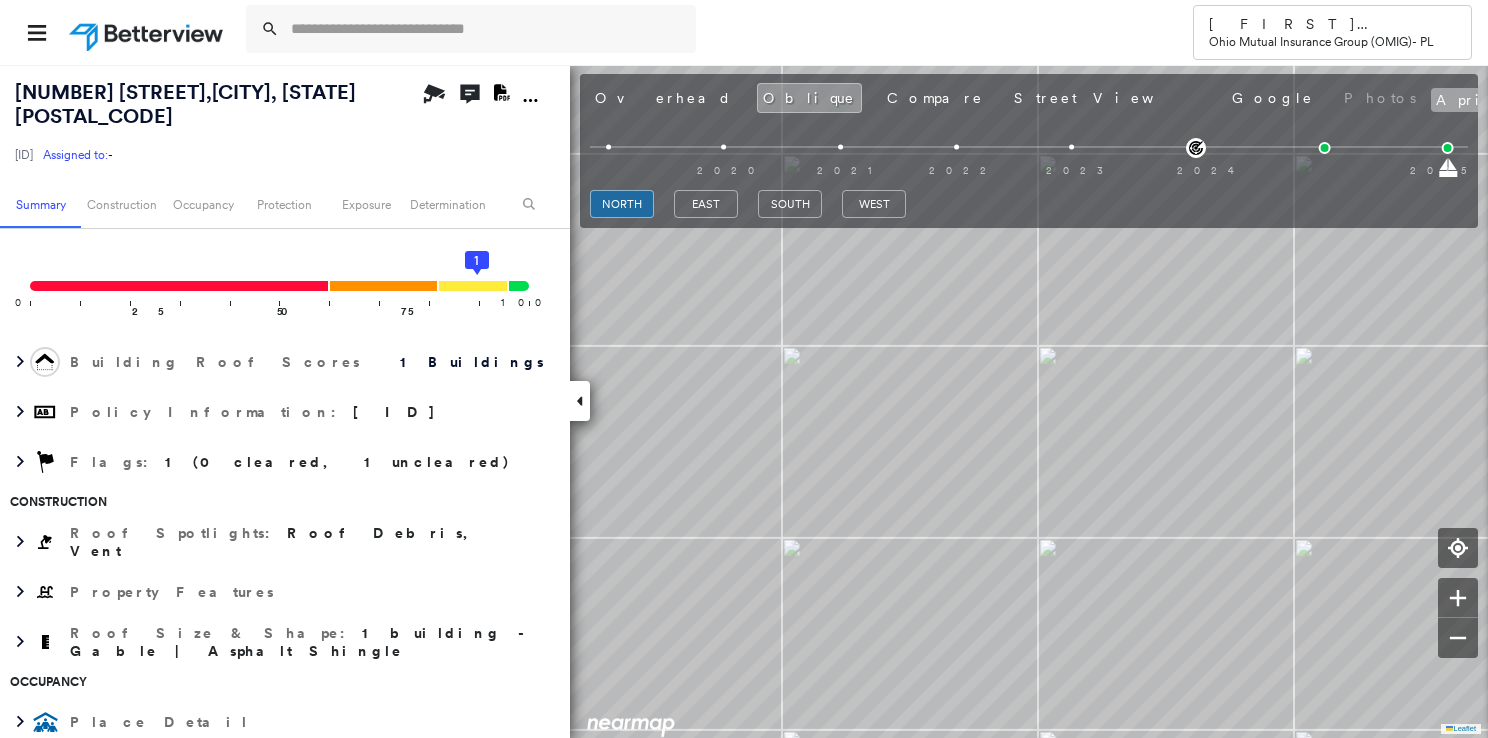 click 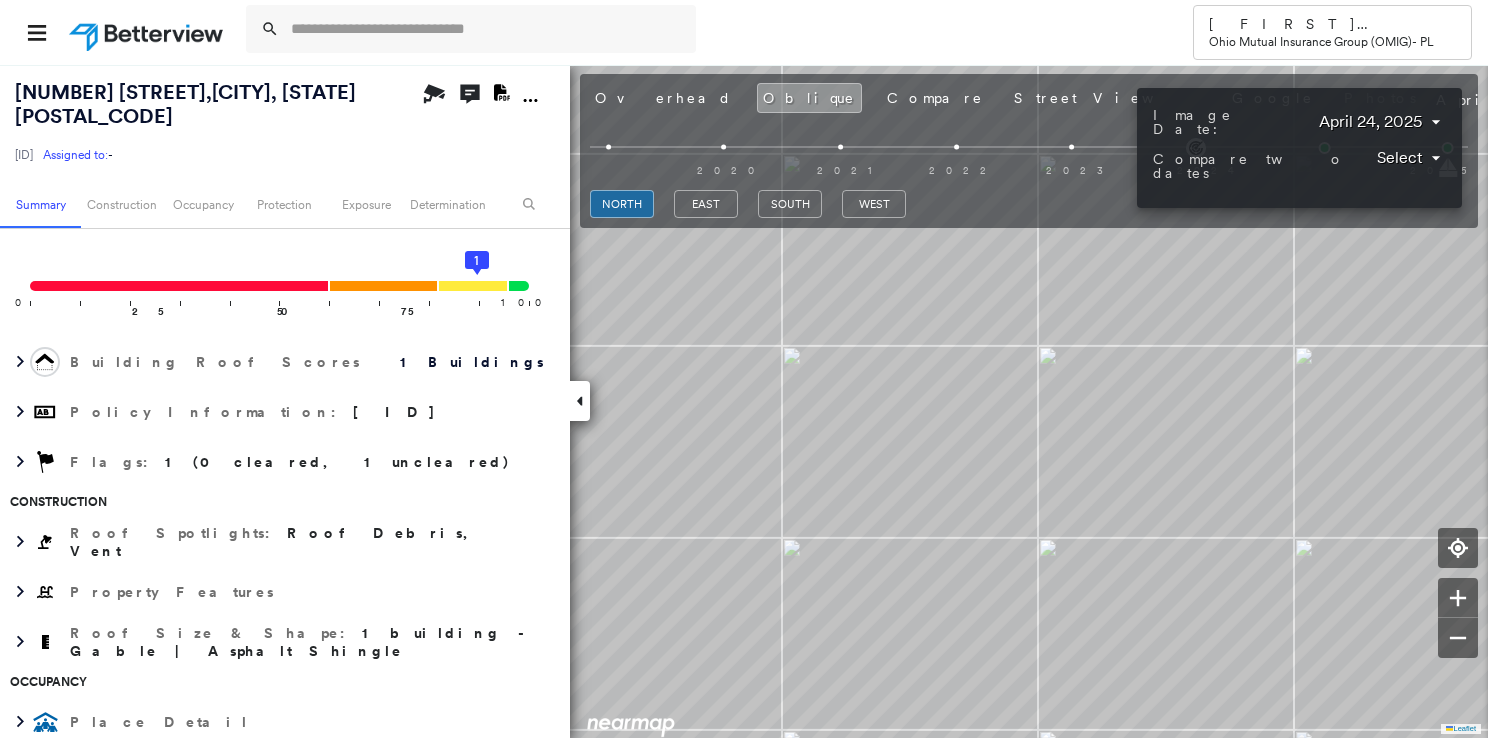 click at bounding box center [744, 369] 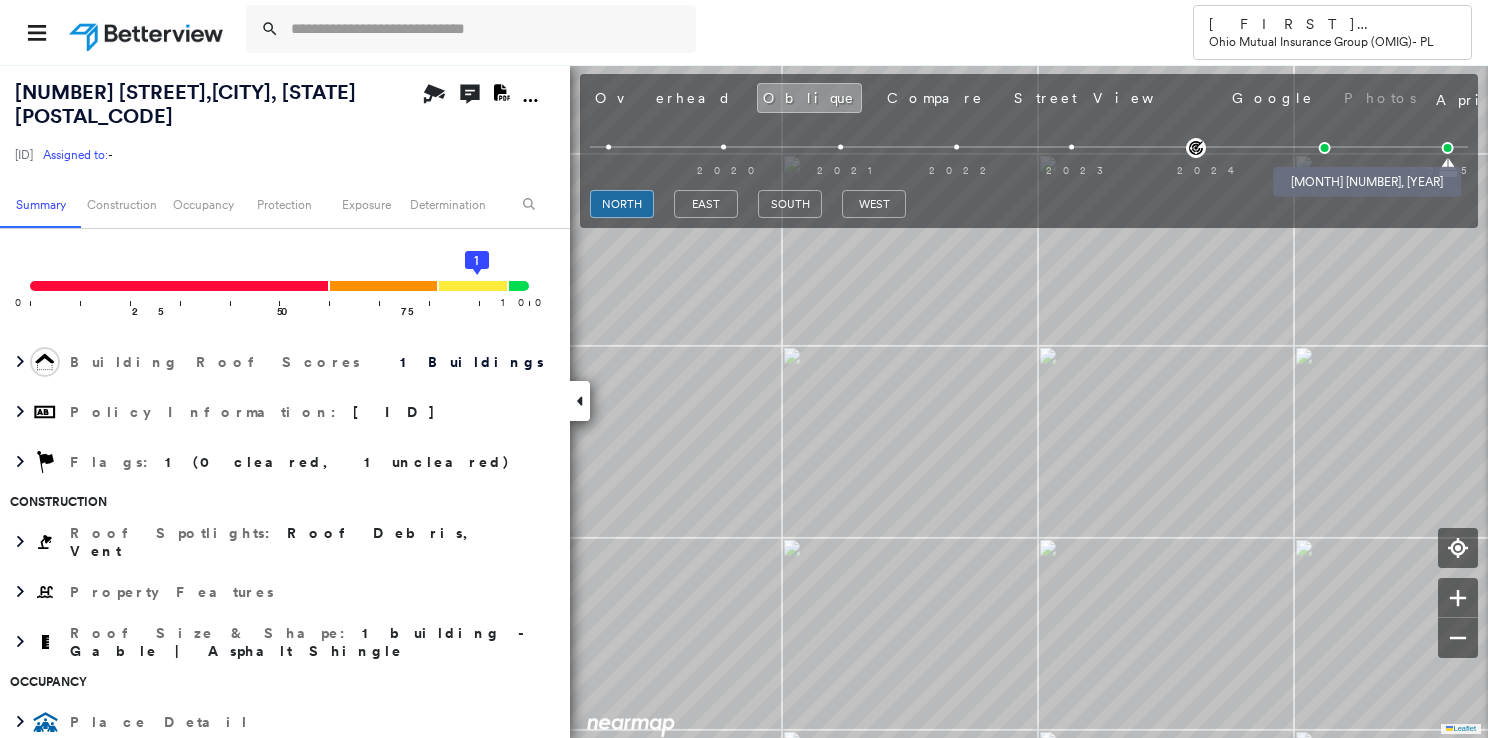 click at bounding box center [1325, 148] 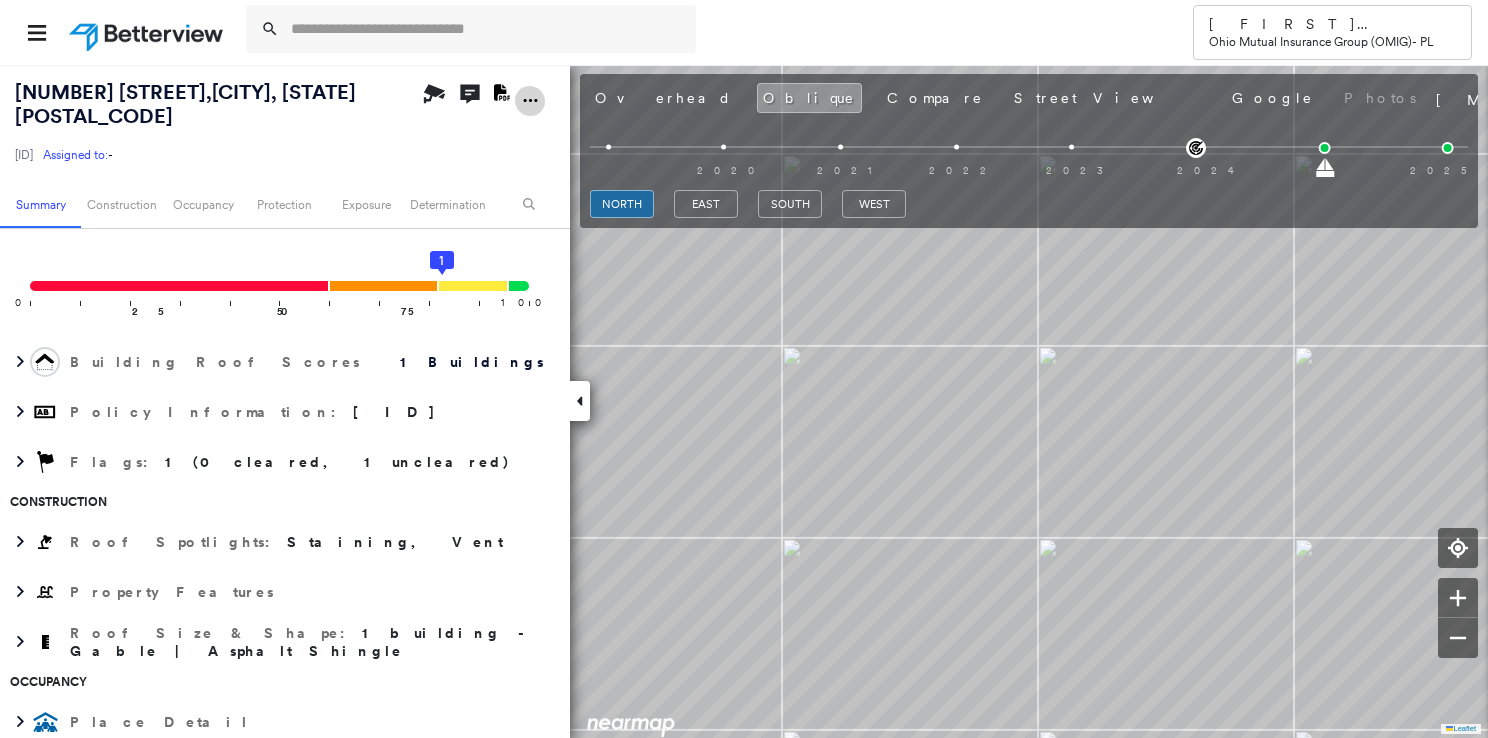 click 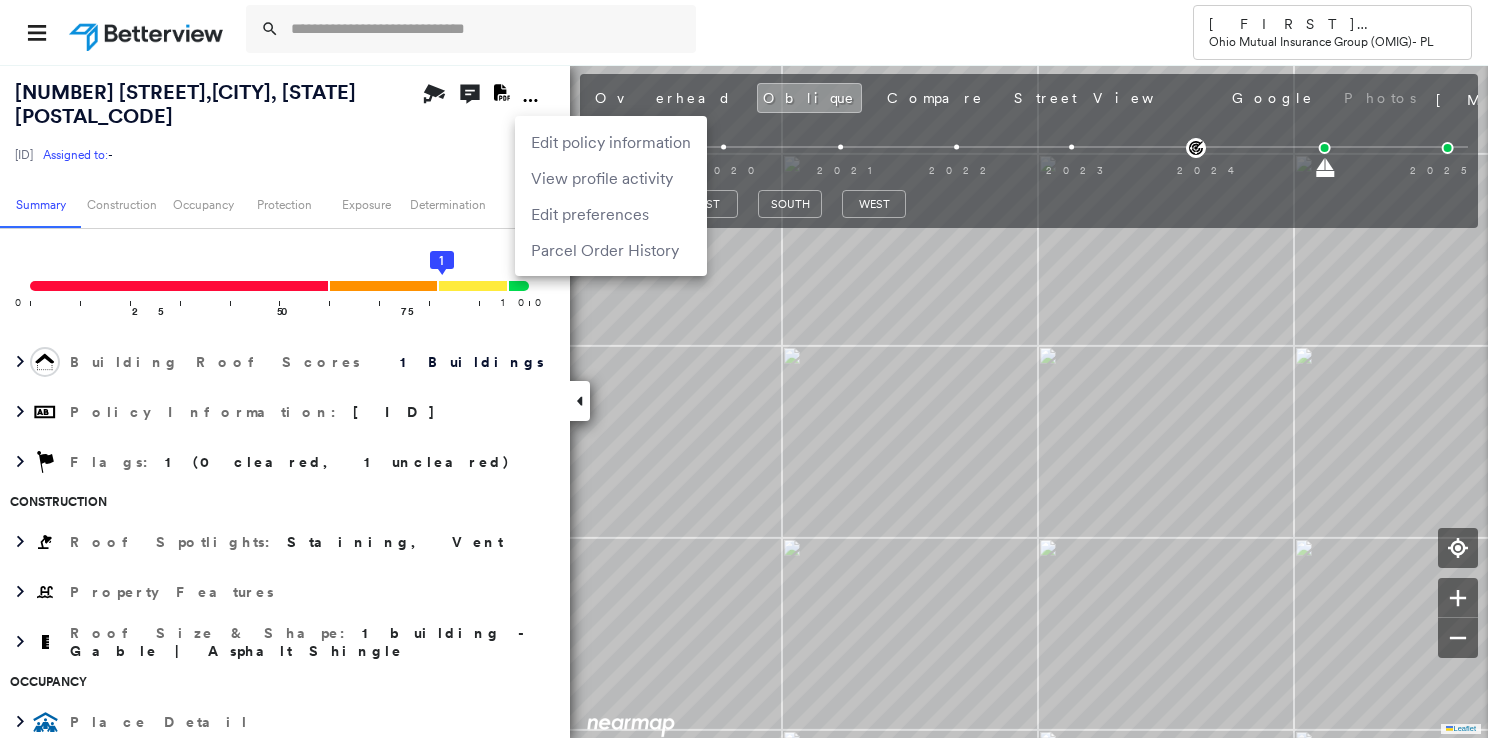 click at bounding box center (744, 369) 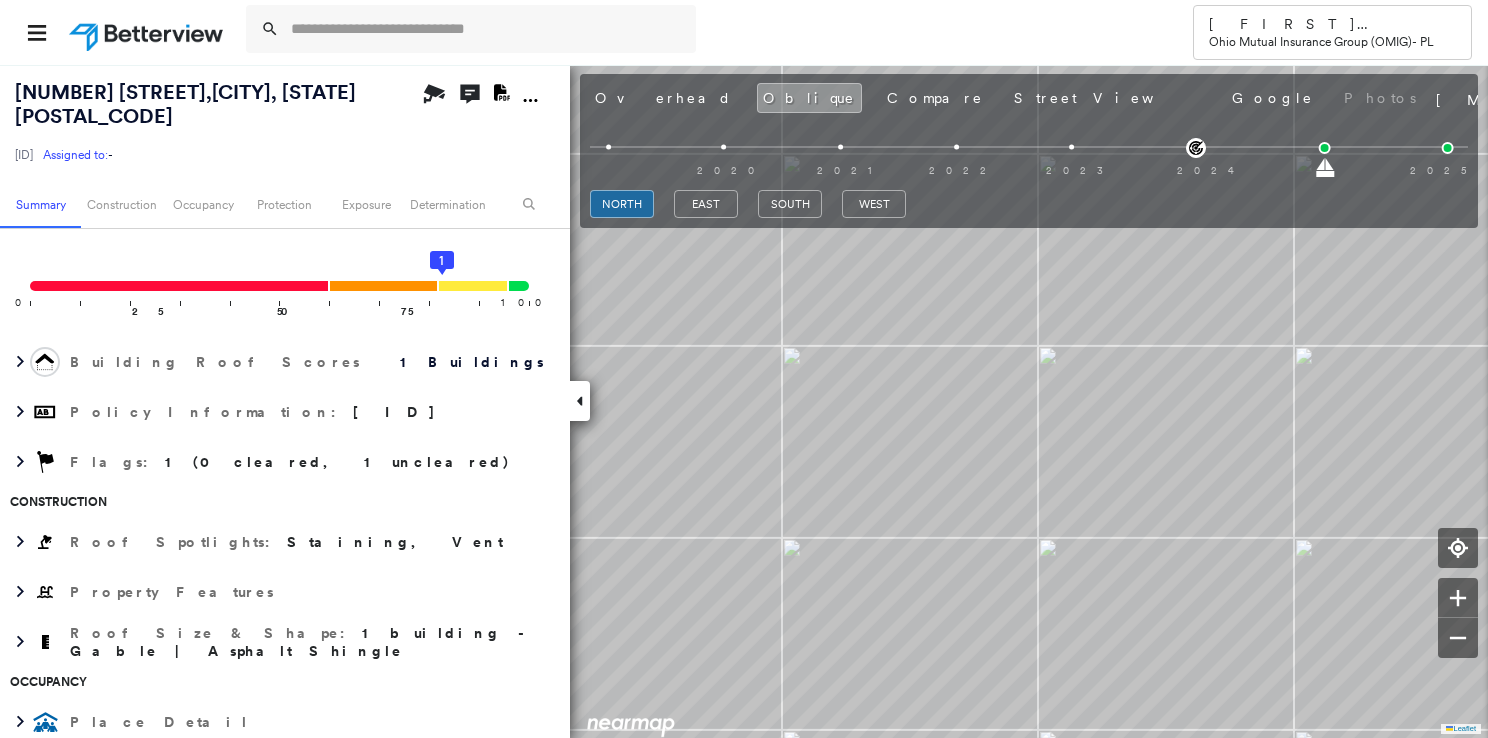 click 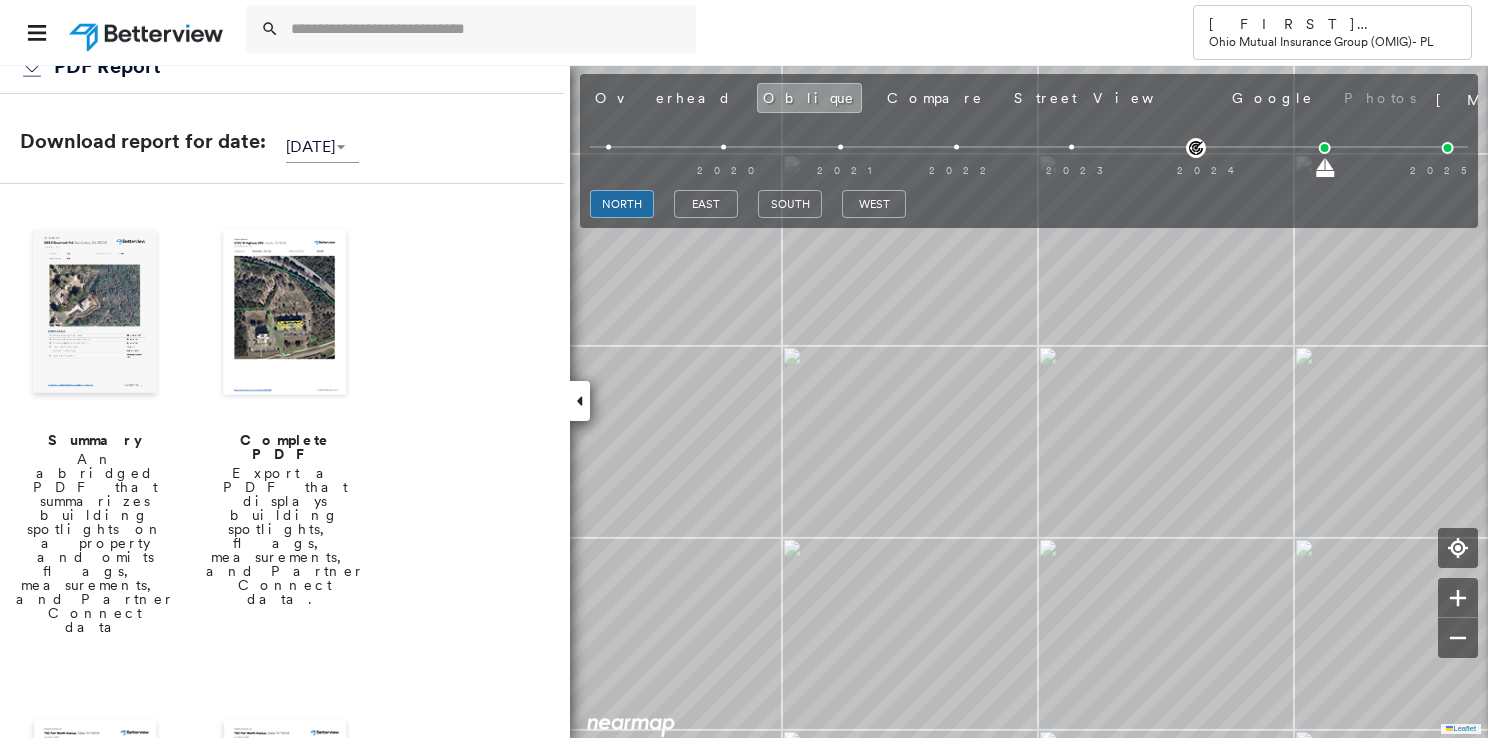 scroll, scrollTop: 100, scrollLeft: 0, axis: vertical 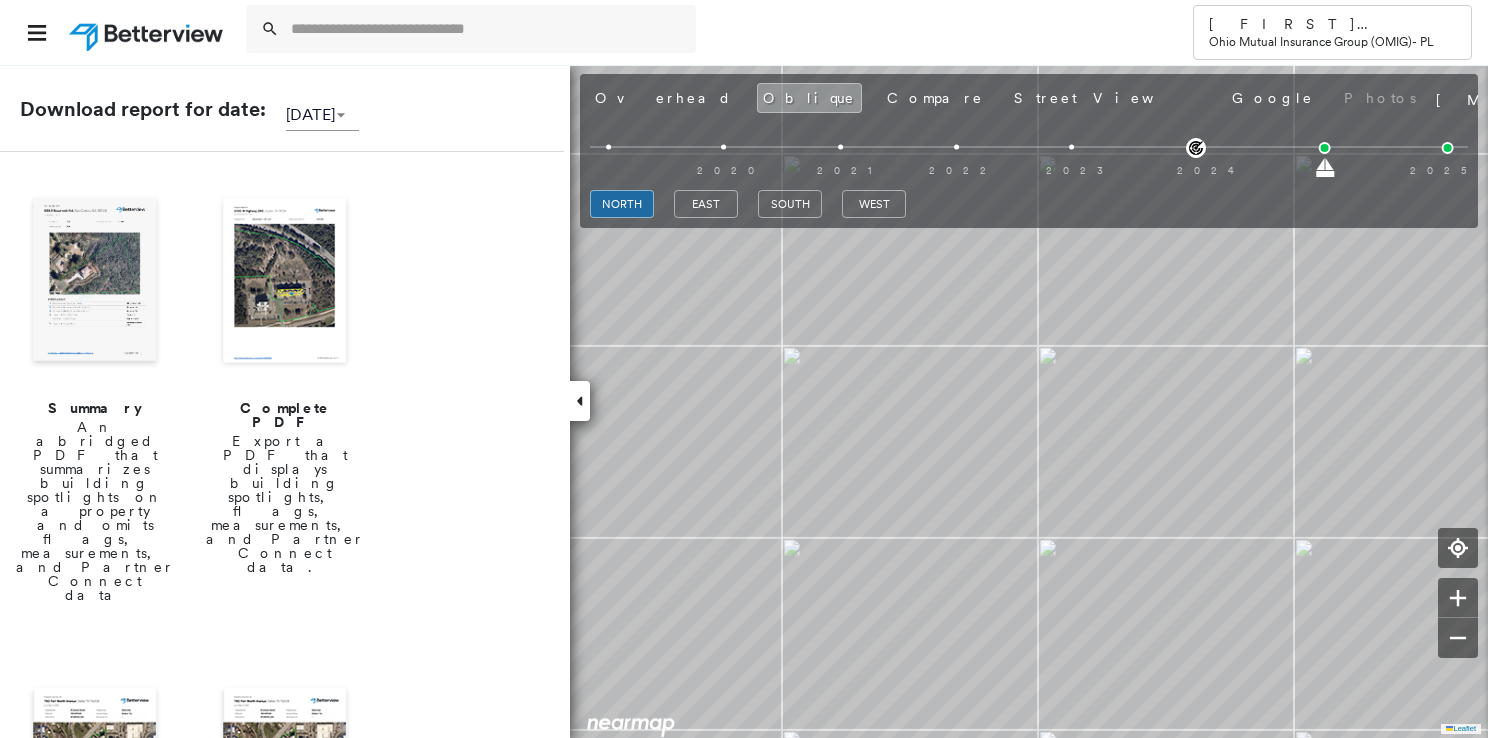 click on "Export a PDF that displays building spotlights, flags, measurements, and Partner Connect data." at bounding box center (285, 504) 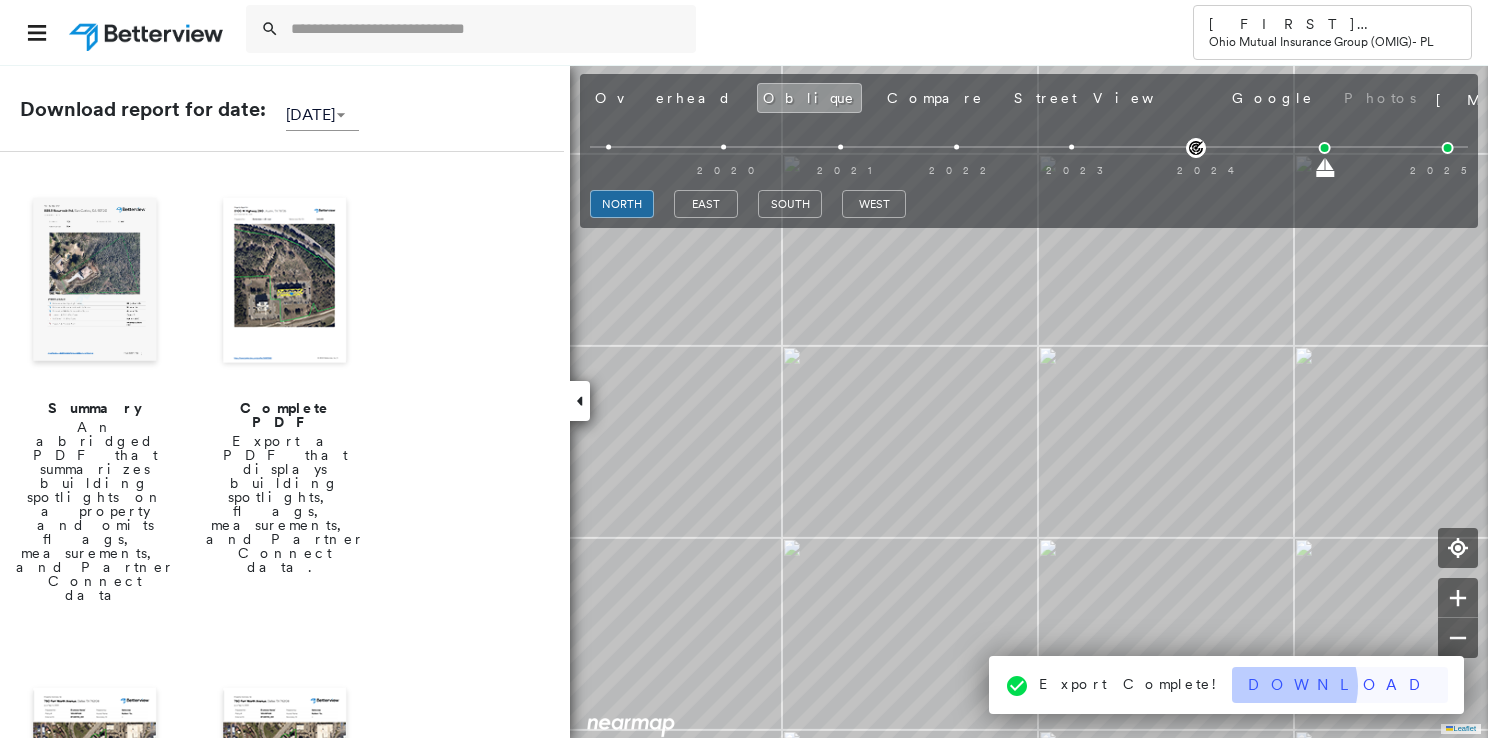click on "Download" at bounding box center (1340, 685) 